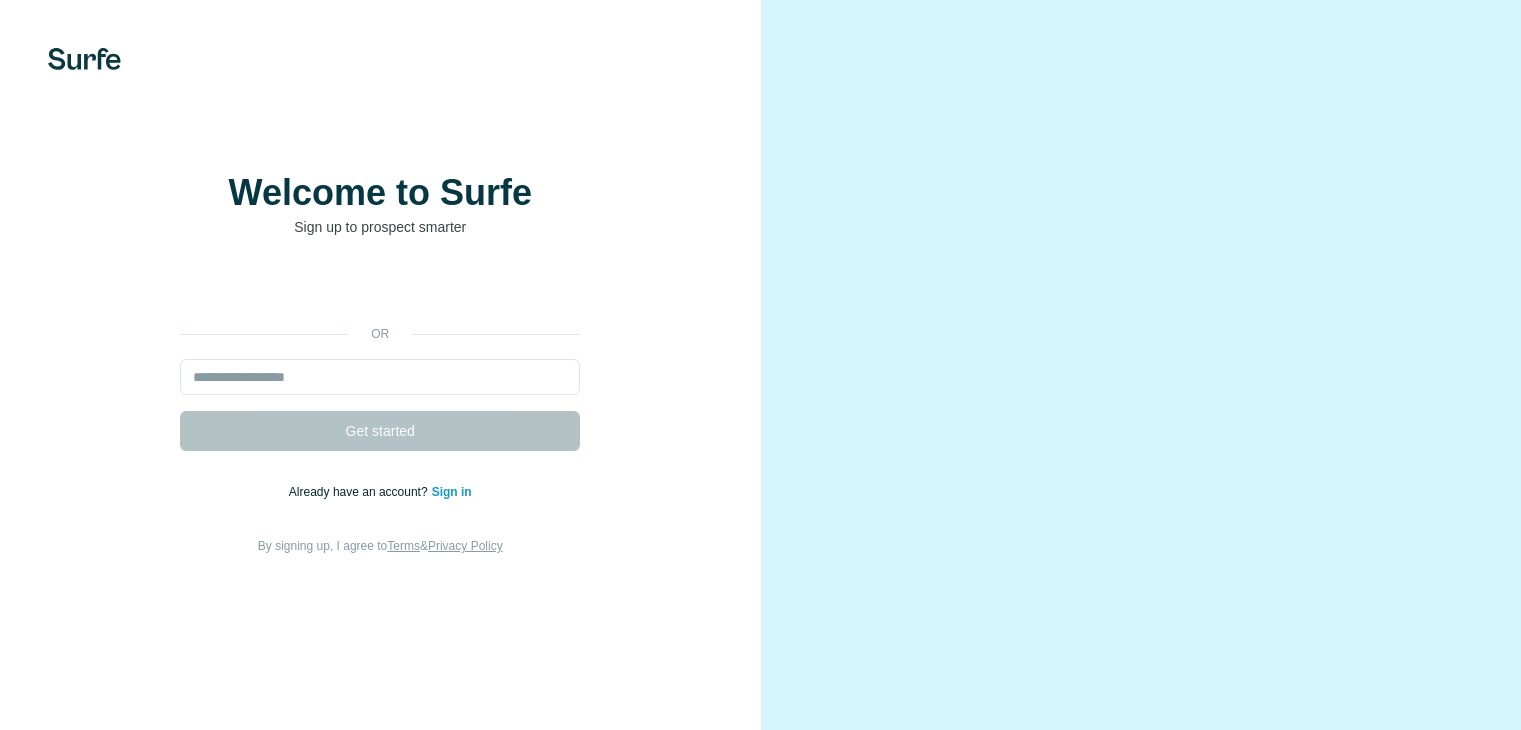 scroll, scrollTop: 0, scrollLeft: 0, axis: both 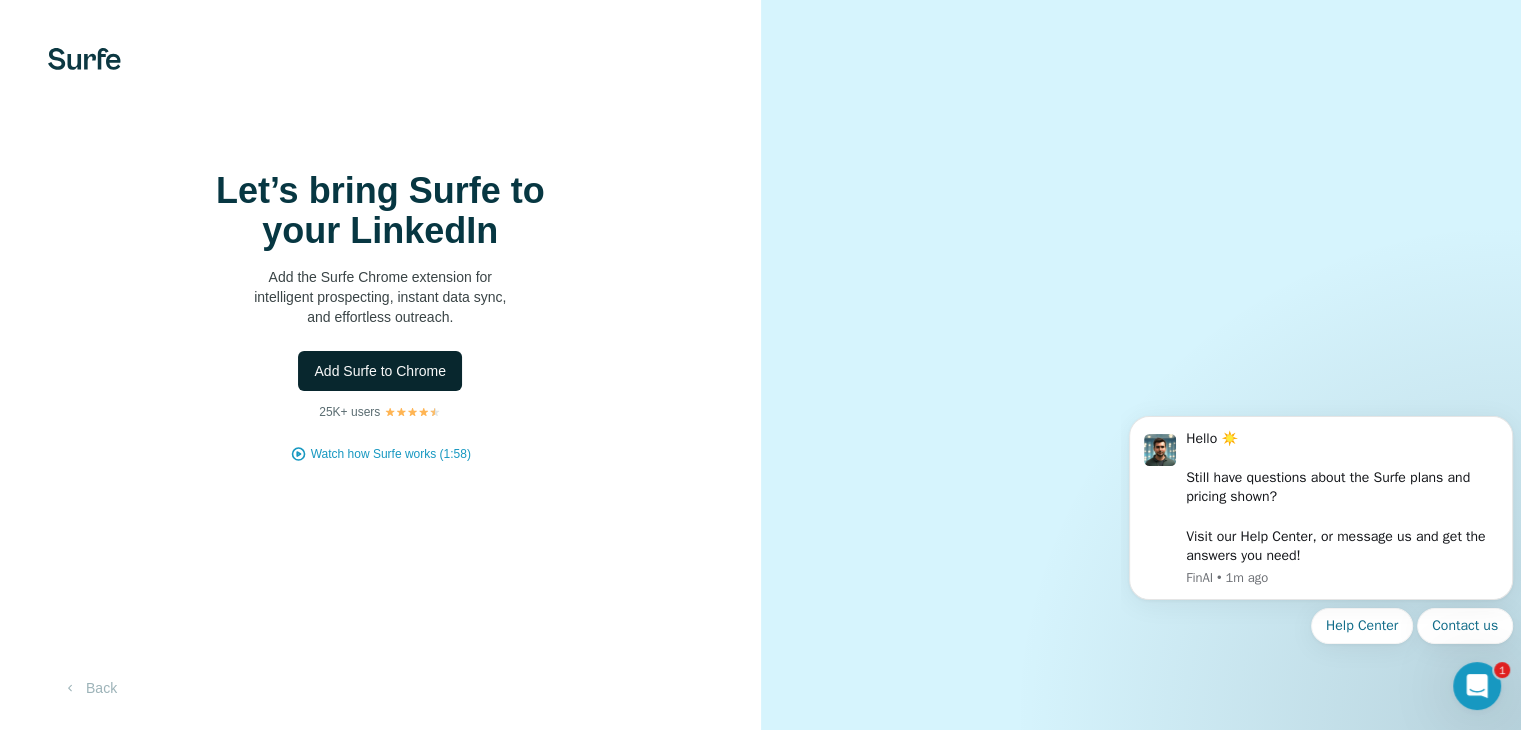 click on "Add Surfe to Chrome" at bounding box center [380, 371] 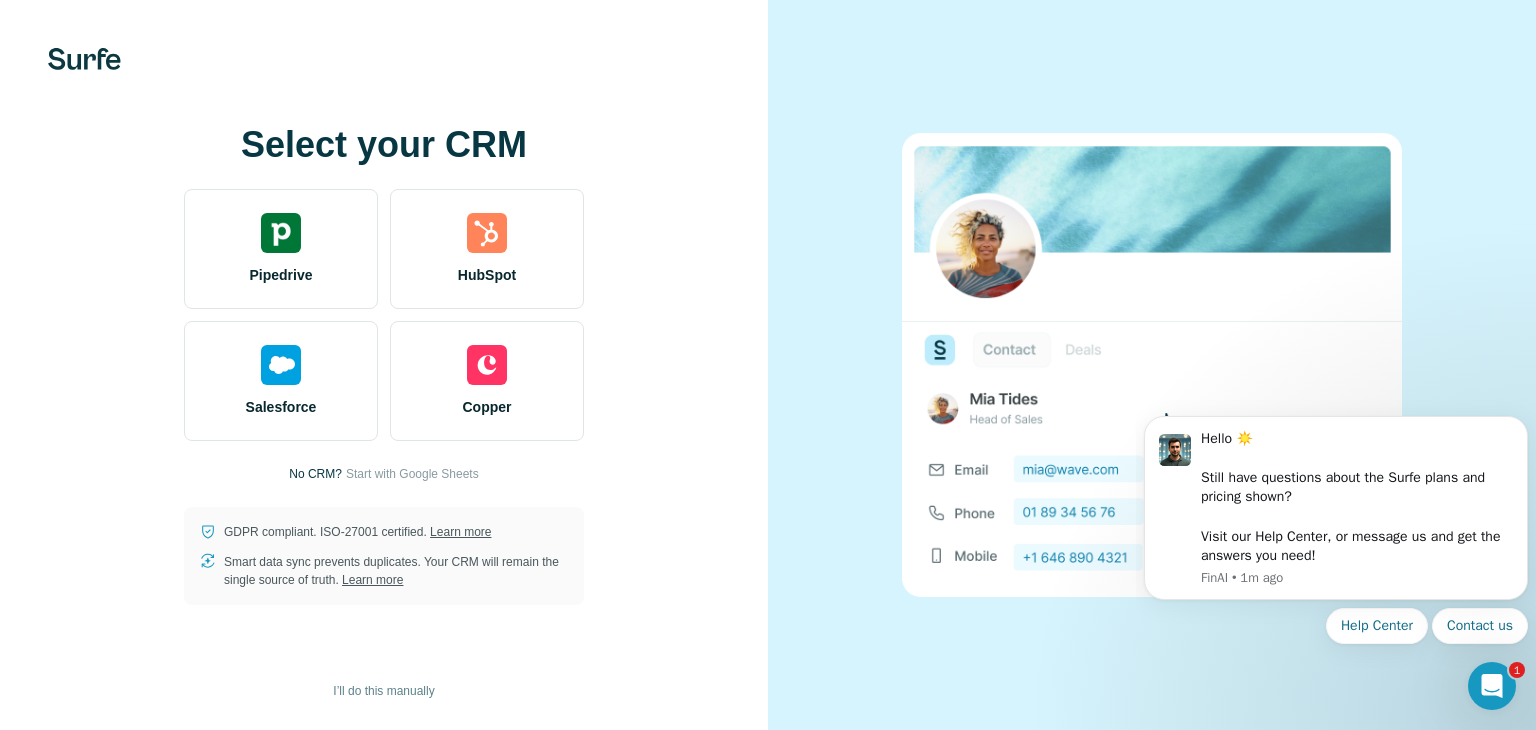 click on "No CRM?" at bounding box center [315, 474] 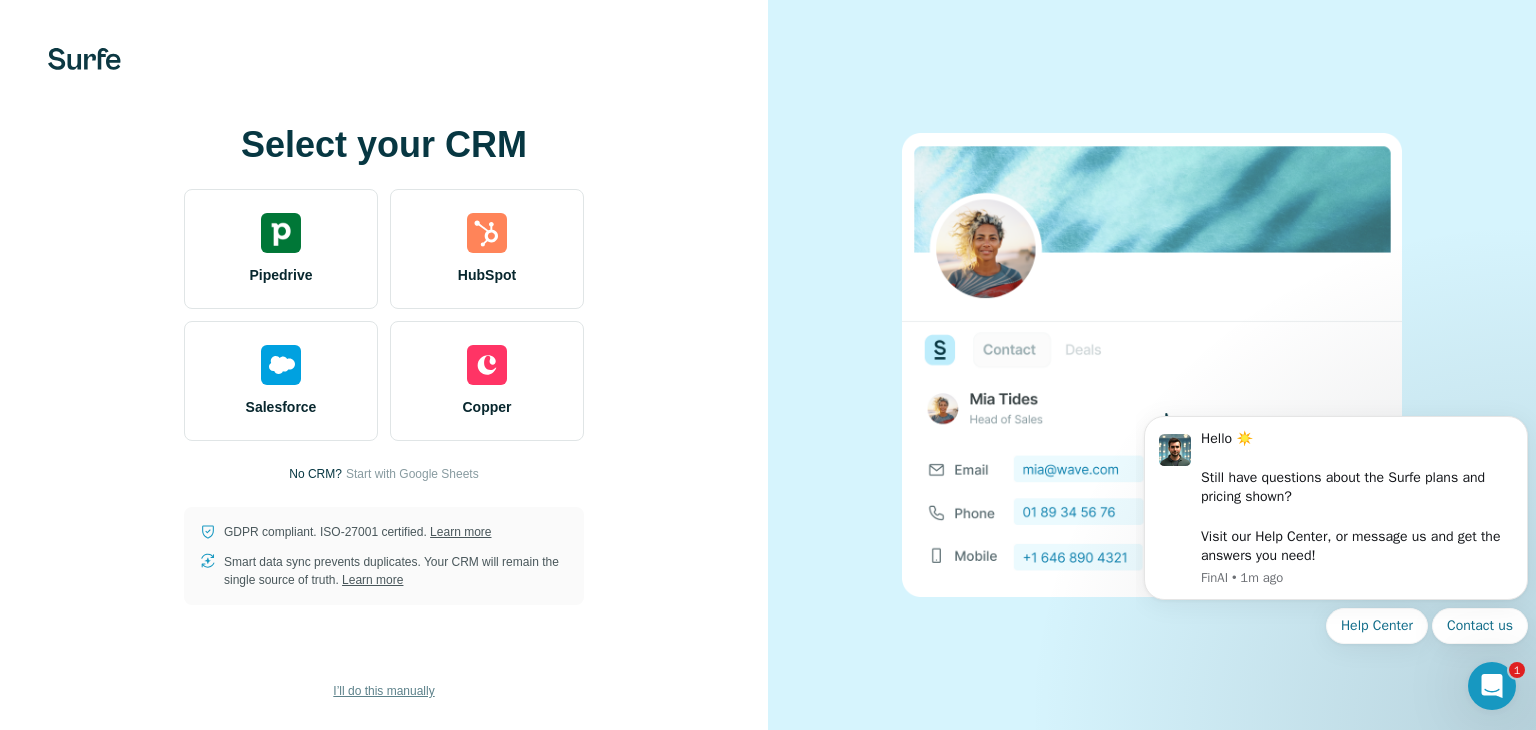 click on "I’ll do this manually" at bounding box center (383, 691) 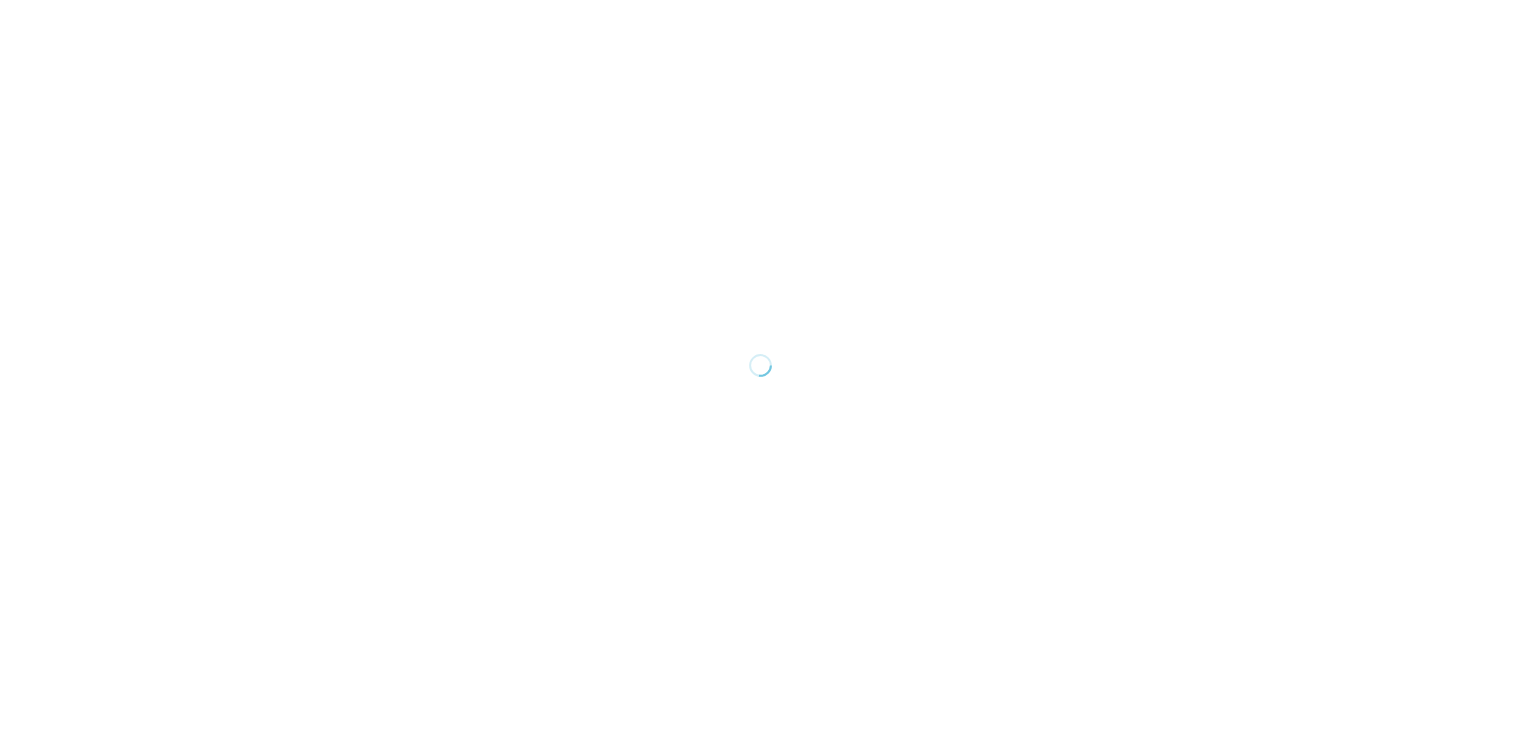 scroll, scrollTop: 0, scrollLeft: 0, axis: both 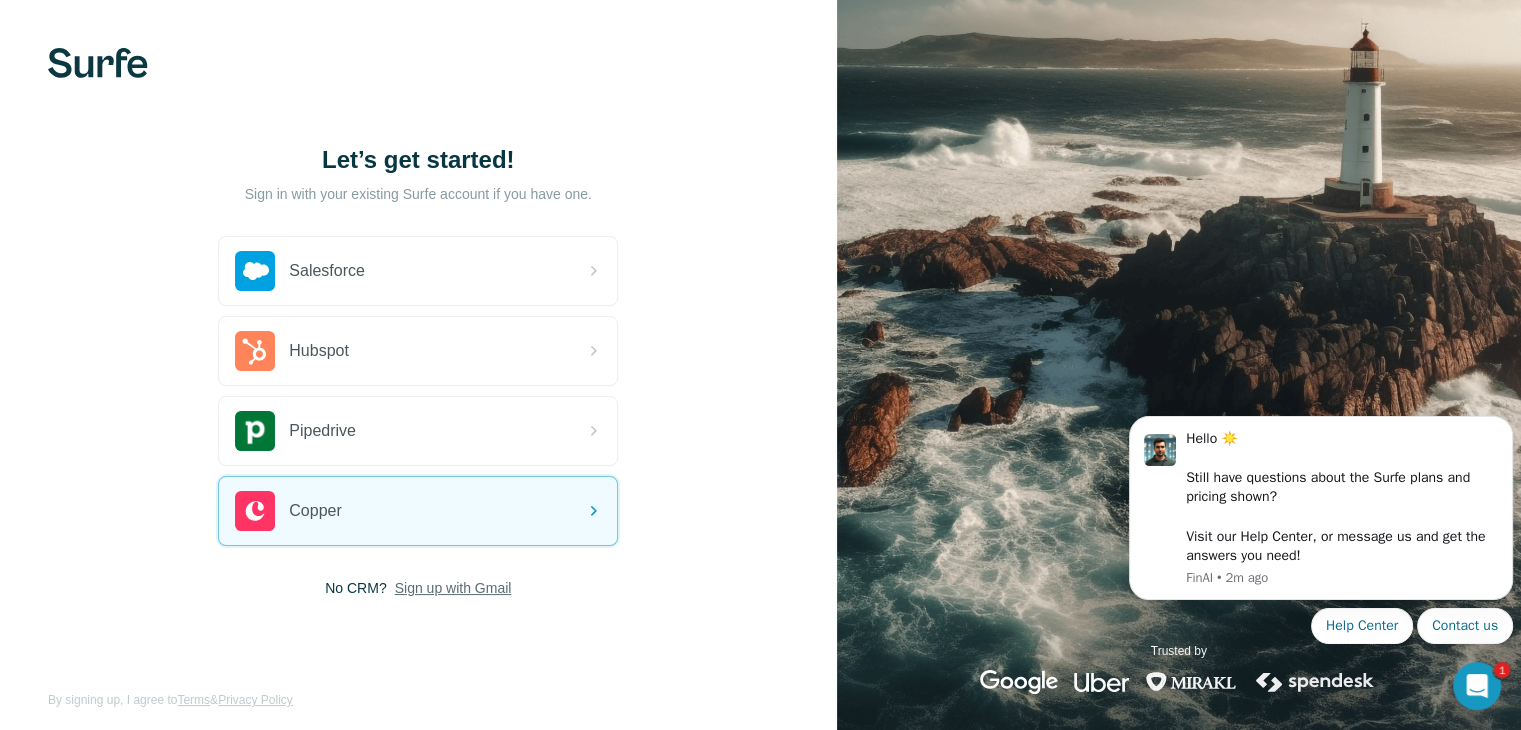 click on "Sign up with Gmail" at bounding box center (453, 588) 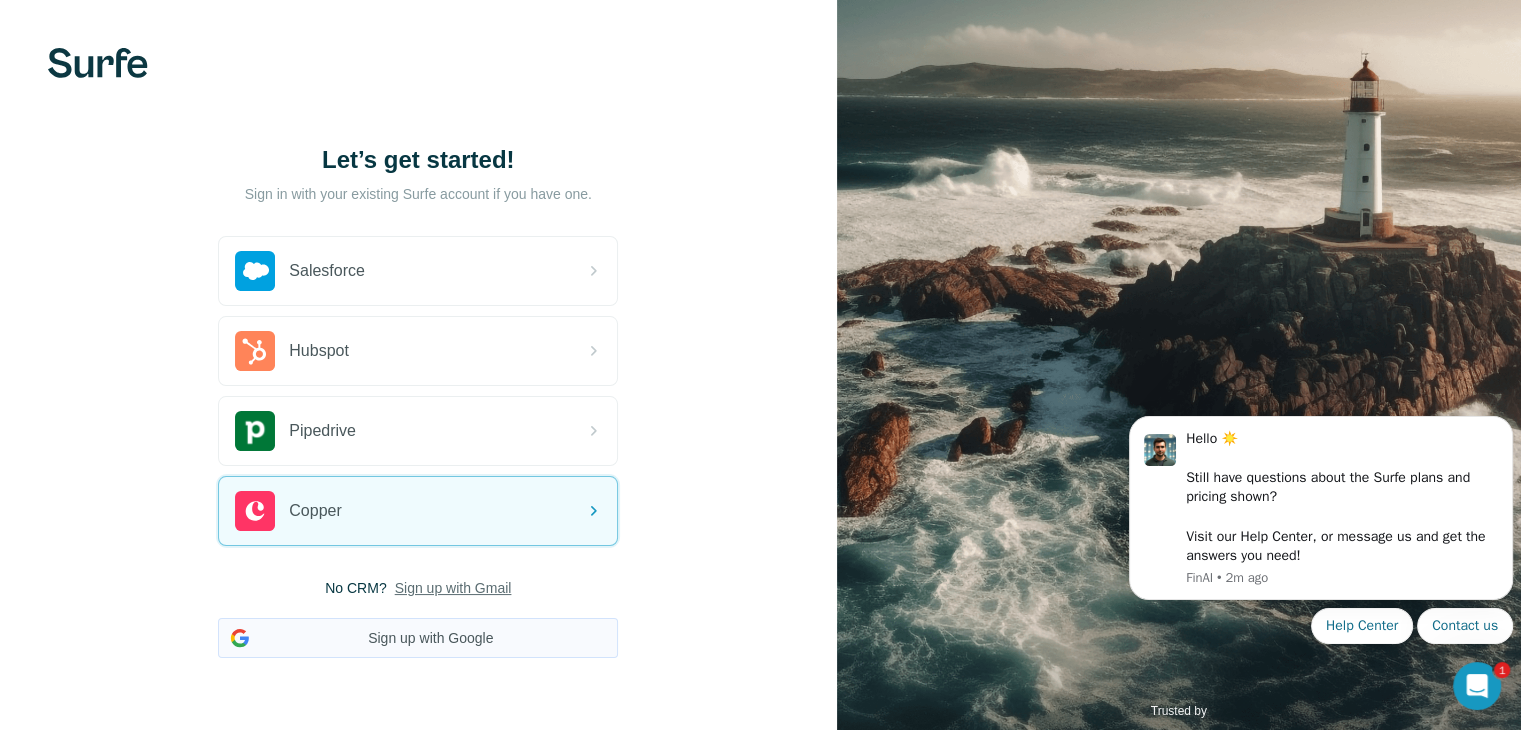 click on "Sign up with Google" at bounding box center [418, 638] 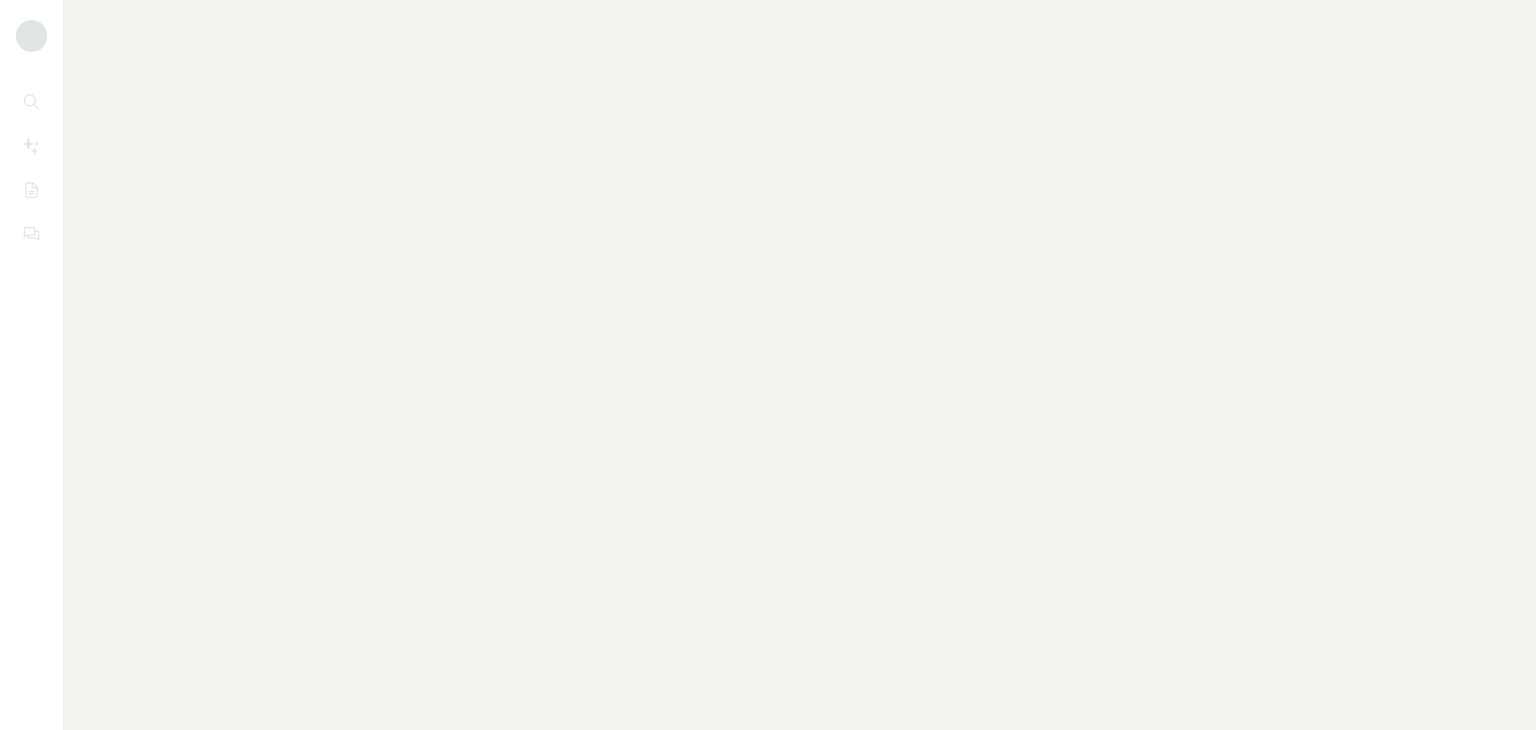 scroll, scrollTop: 0, scrollLeft: 0, axis: both 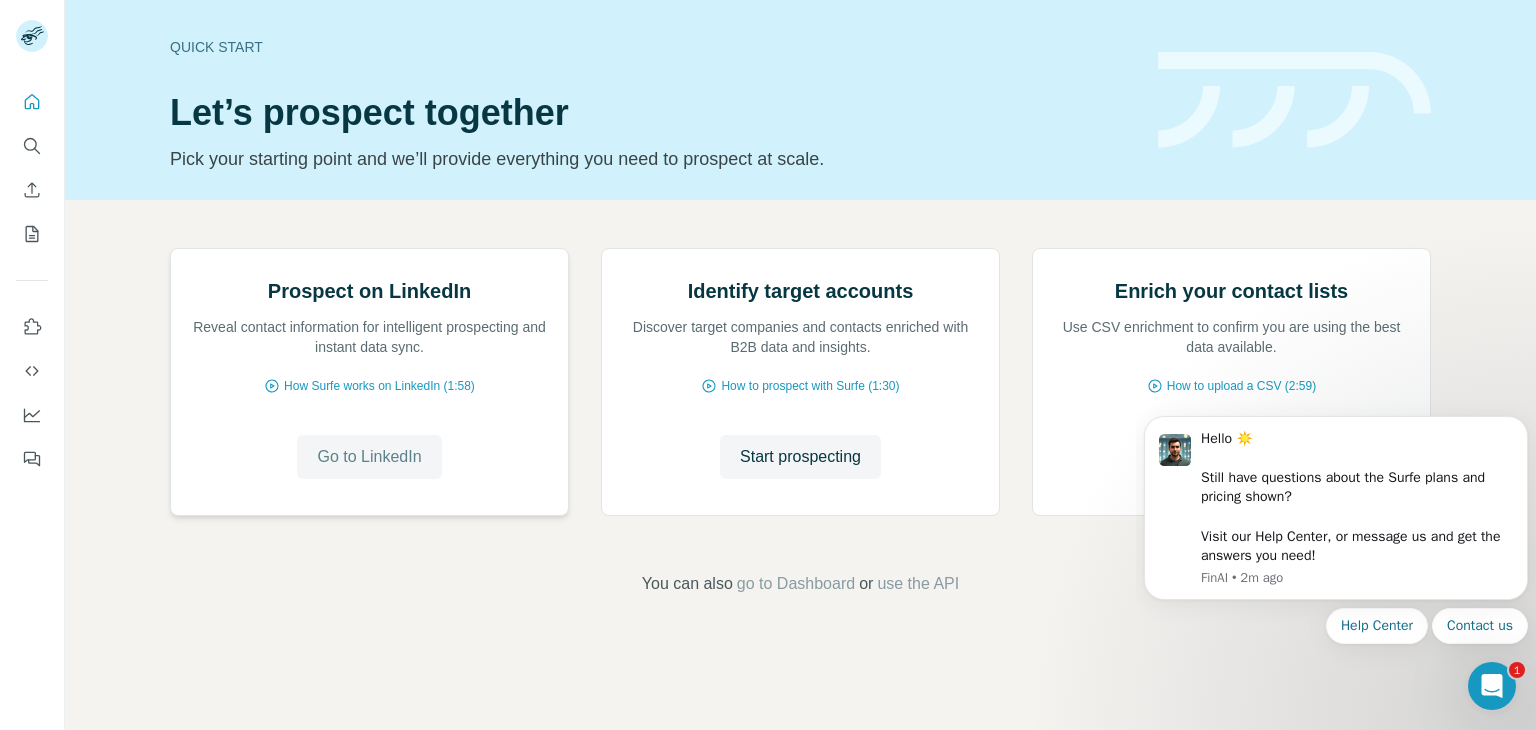 click on "Go to LinkedIn" at bounding box center (369, 457) 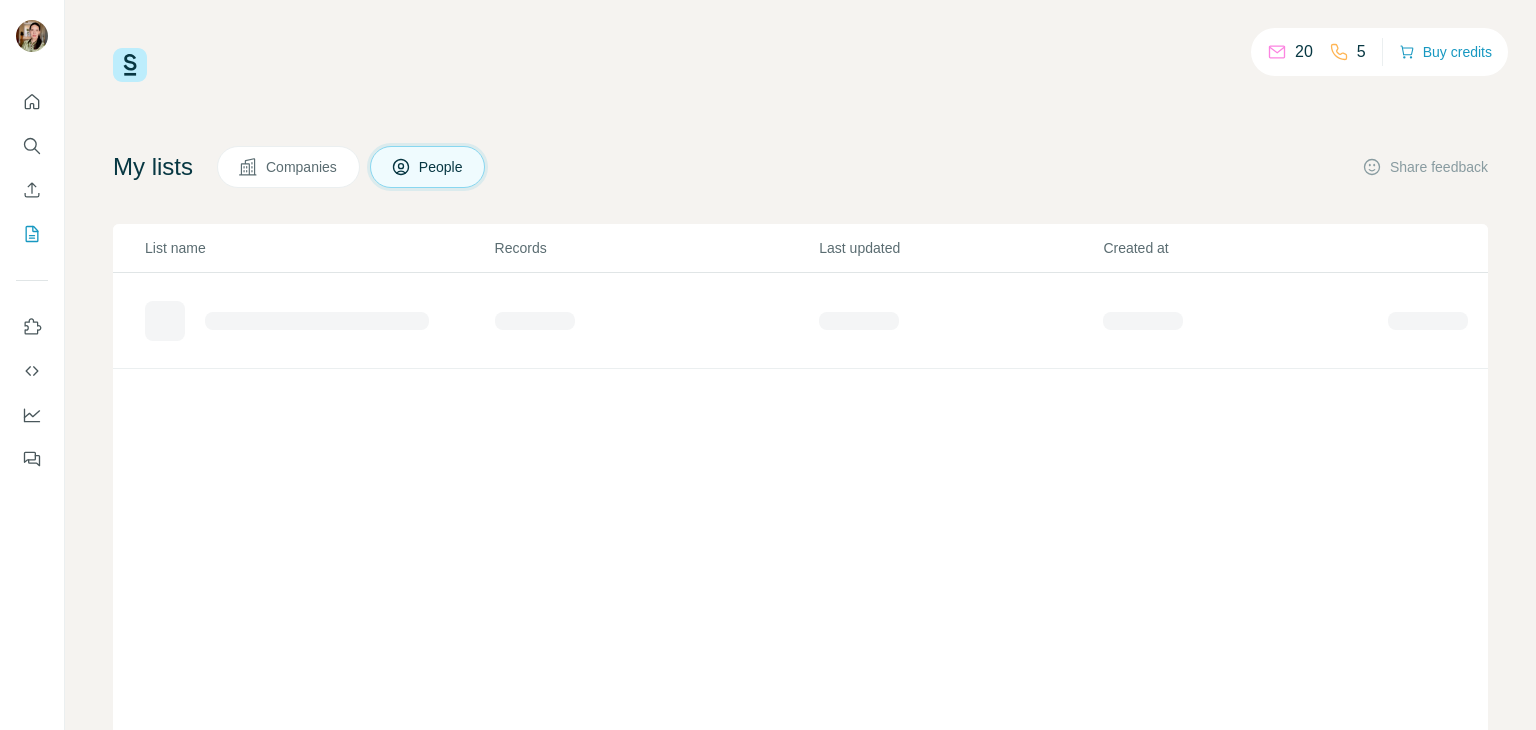 scroll, scrollTop: 0, scrollLeft: 0, axis: both 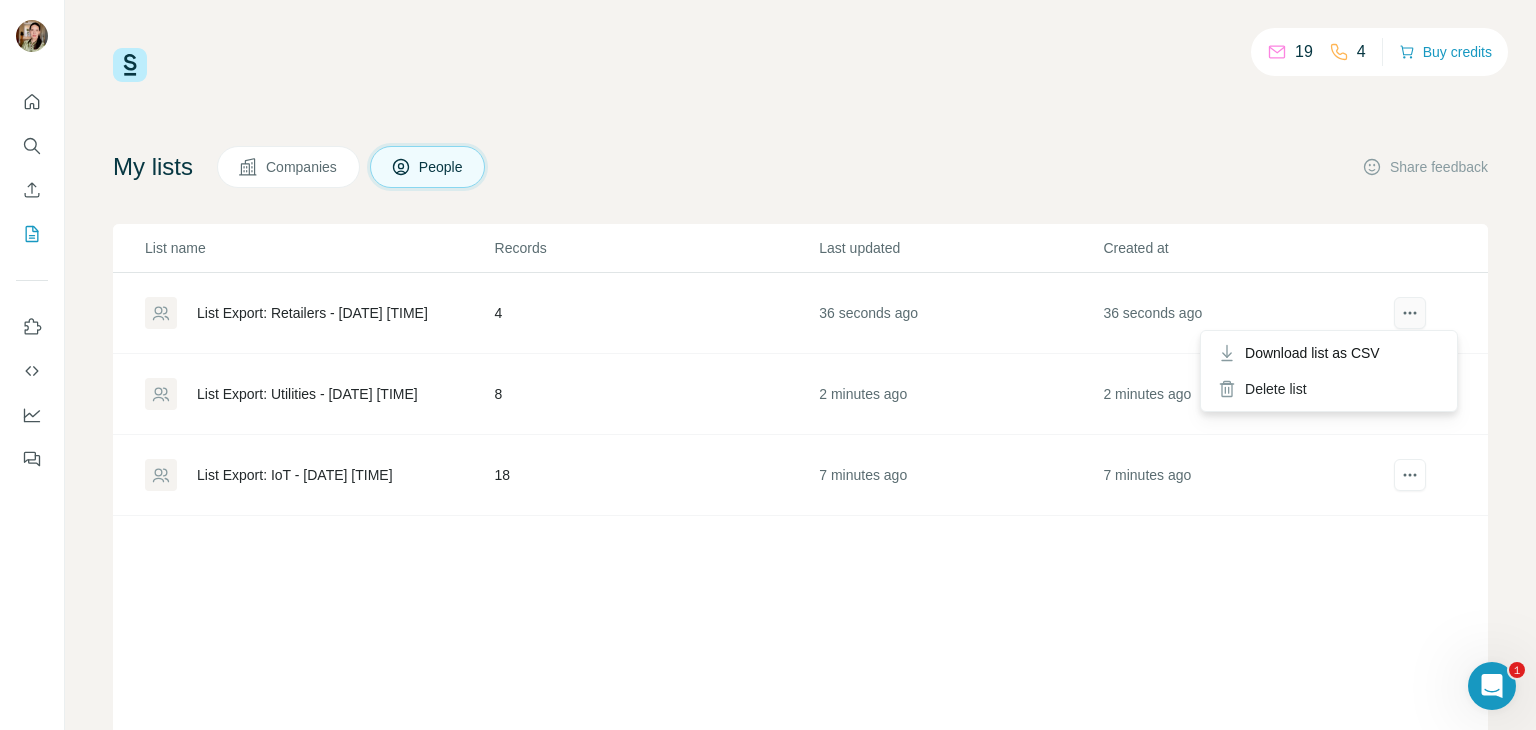 click 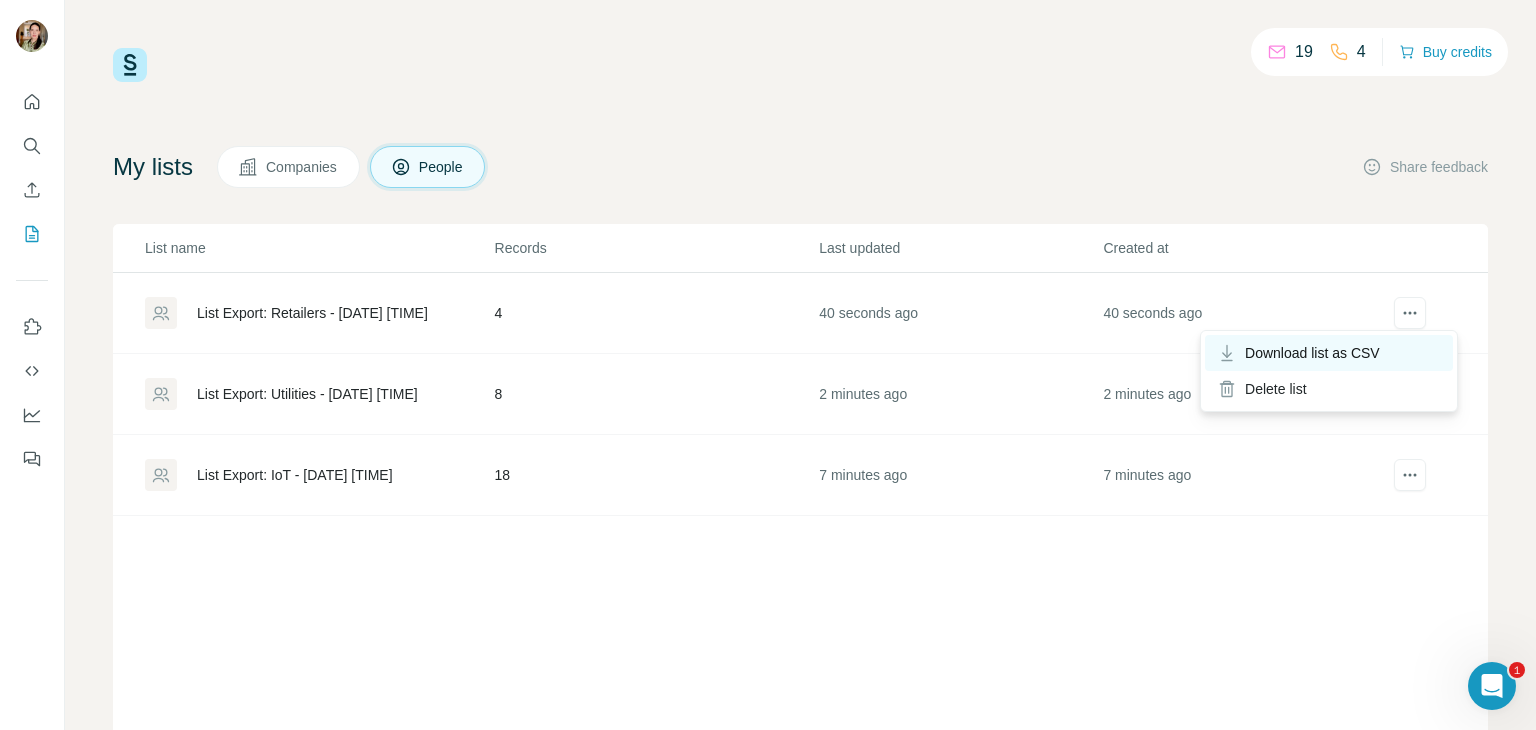 click on "Download list as CSV" at bounding box center (1312, 353) 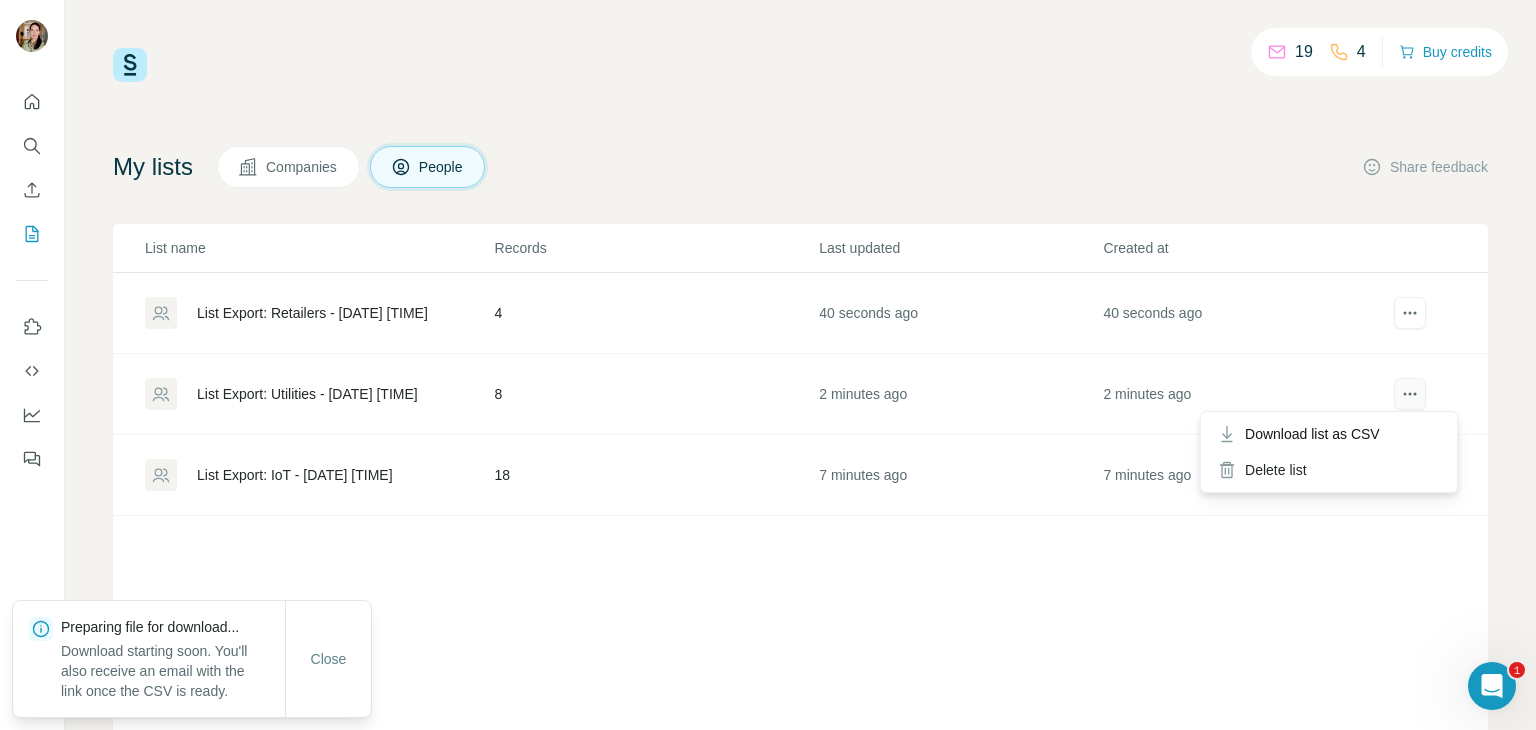 click 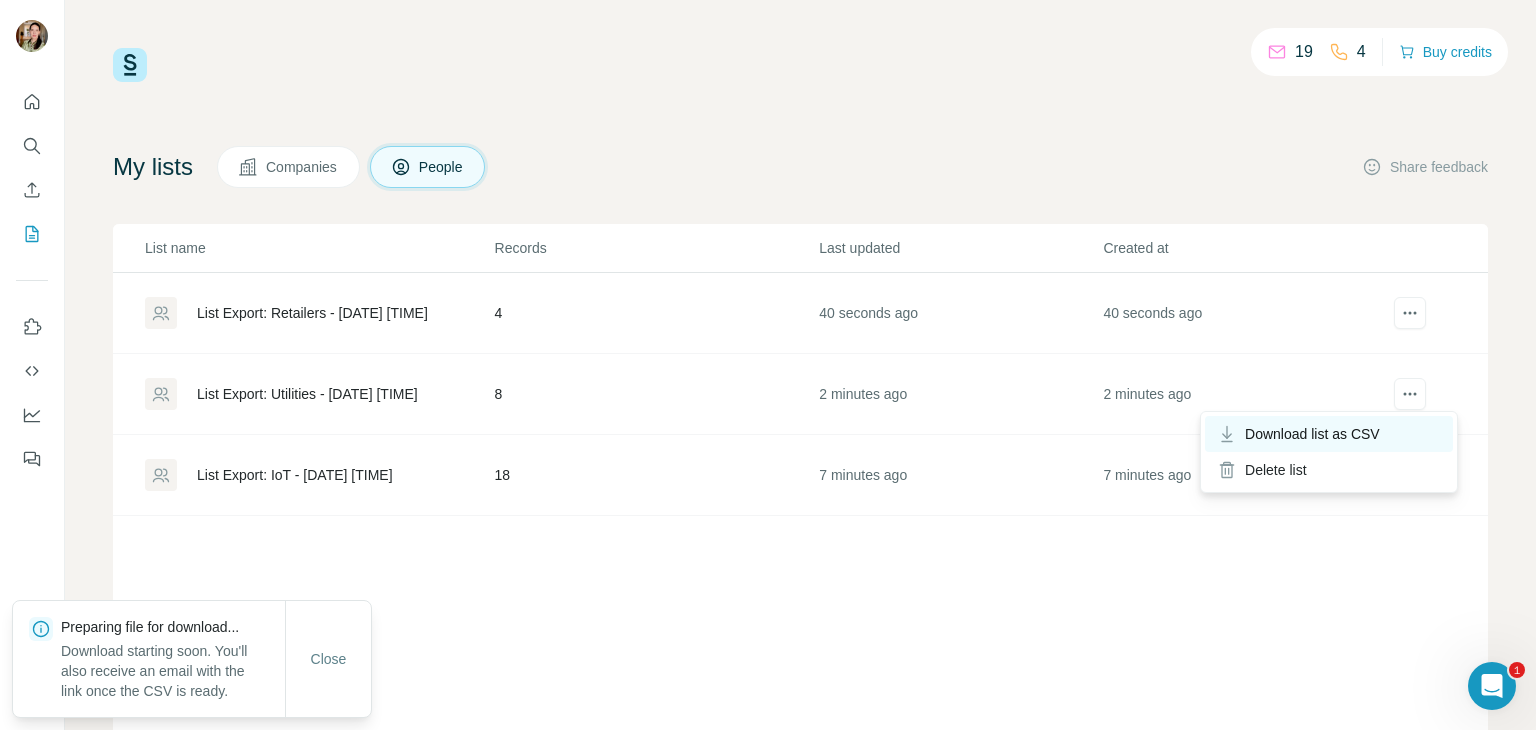 click on "Download list as CSV" at bounding box center (1312, 434) 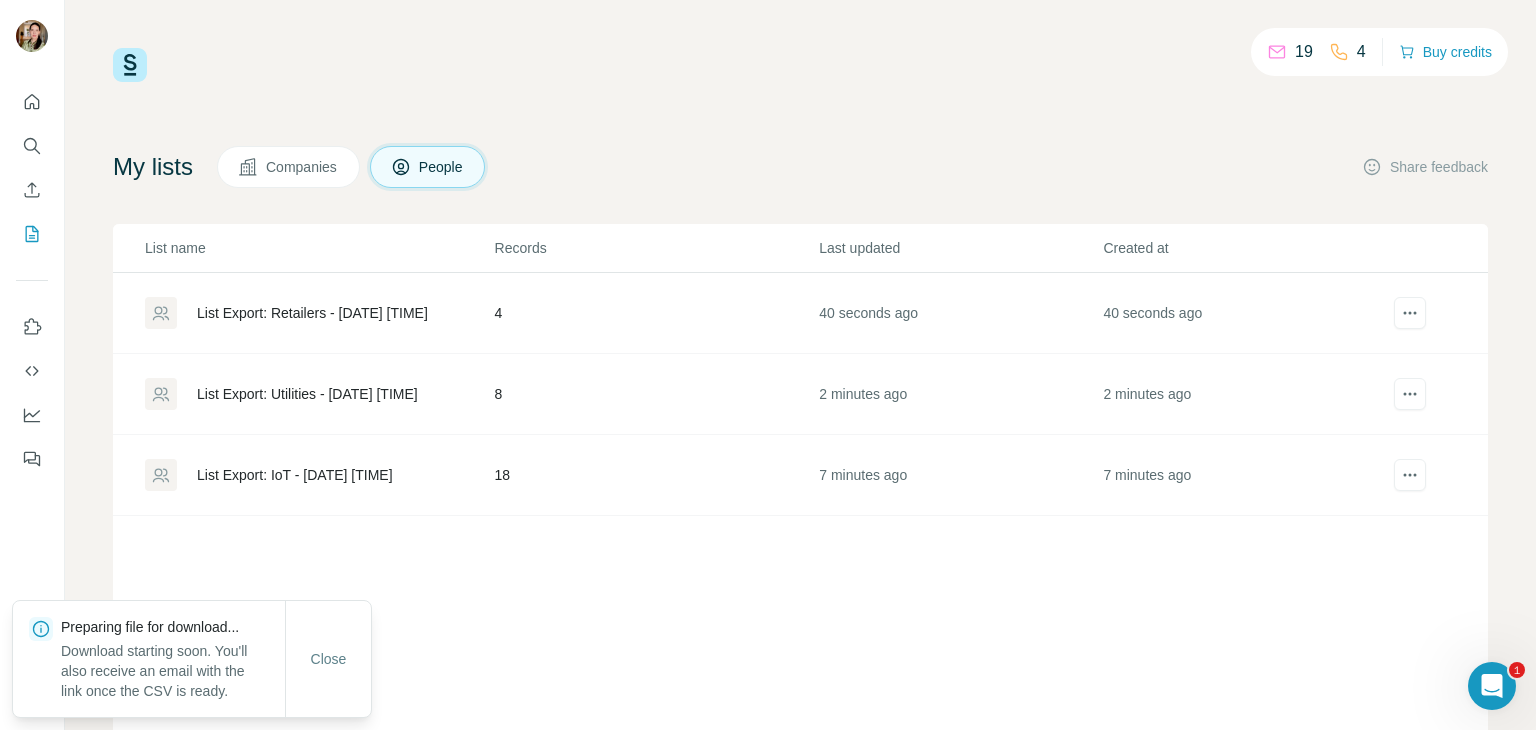 click on "Companies" at bounding box center [302, 167] 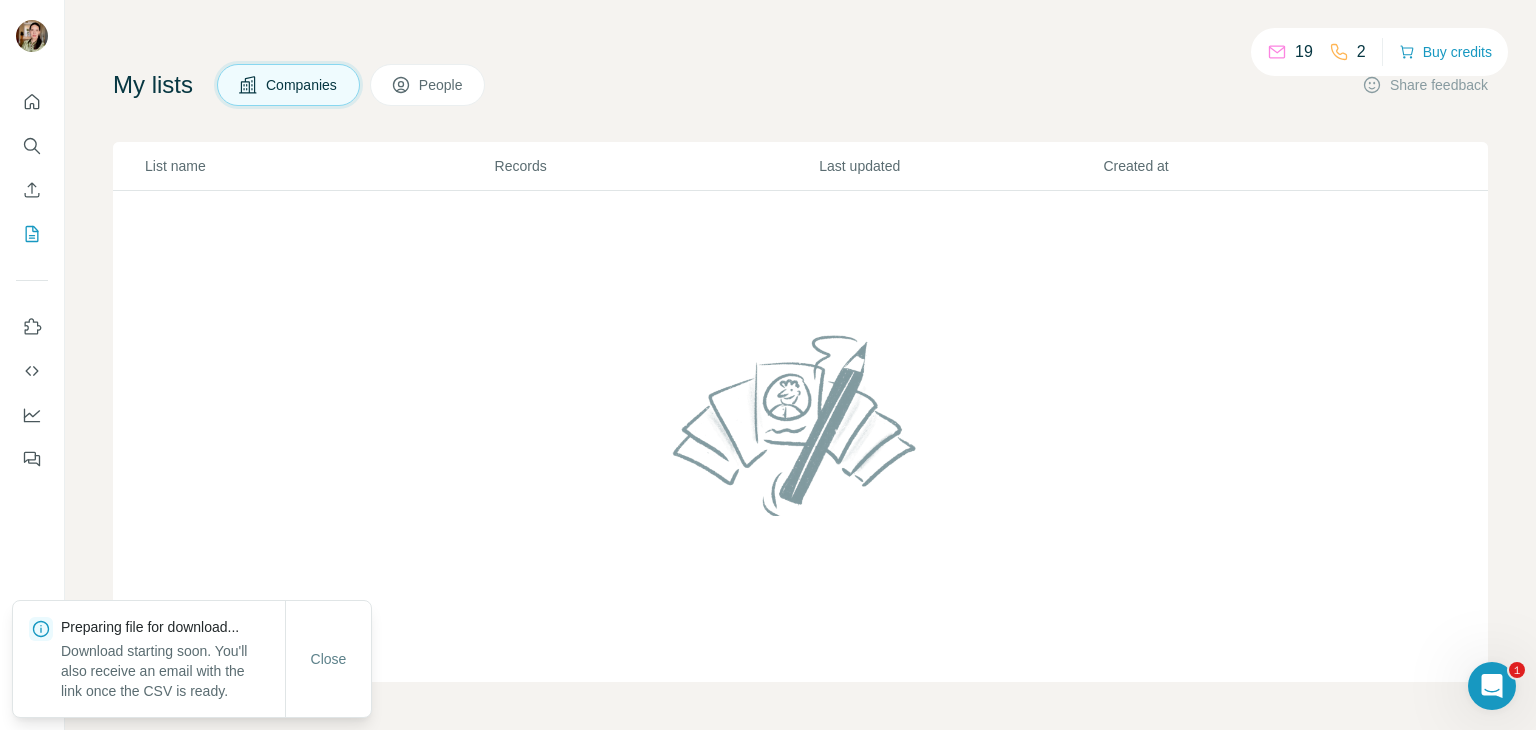 scroll, scrollTop: 0, scrollLeft: 0, axis: both 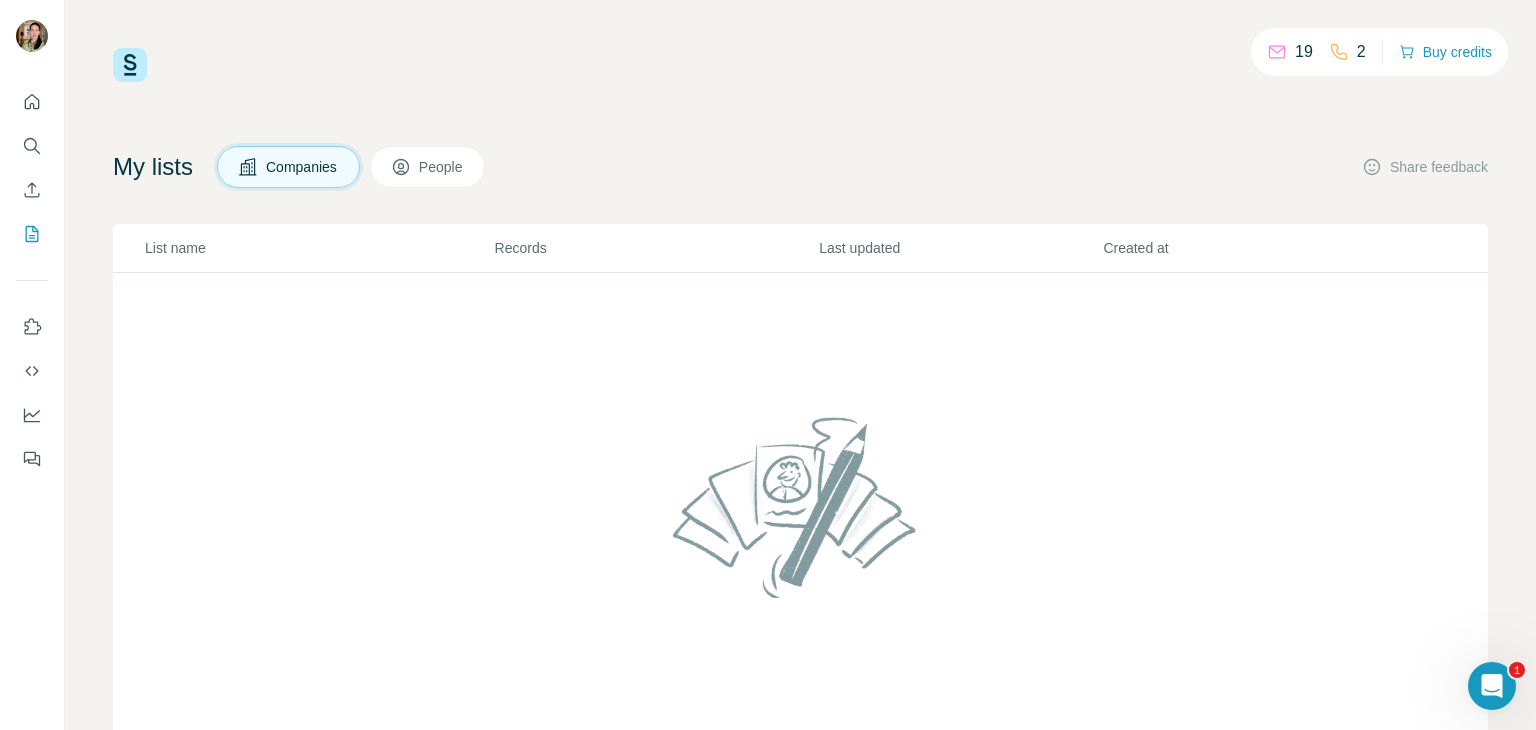 click on "Companies People" at bounding box center [351, 167] 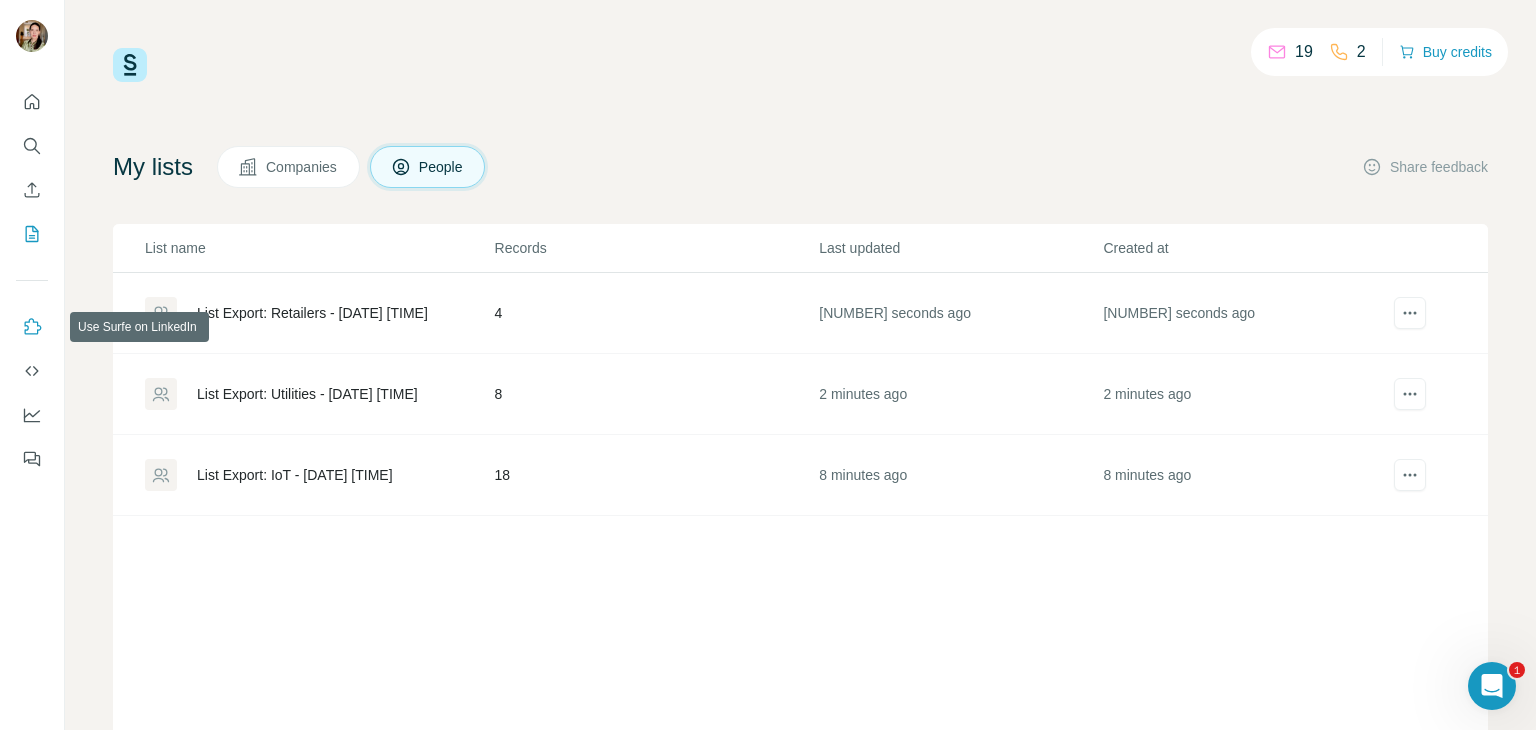 click 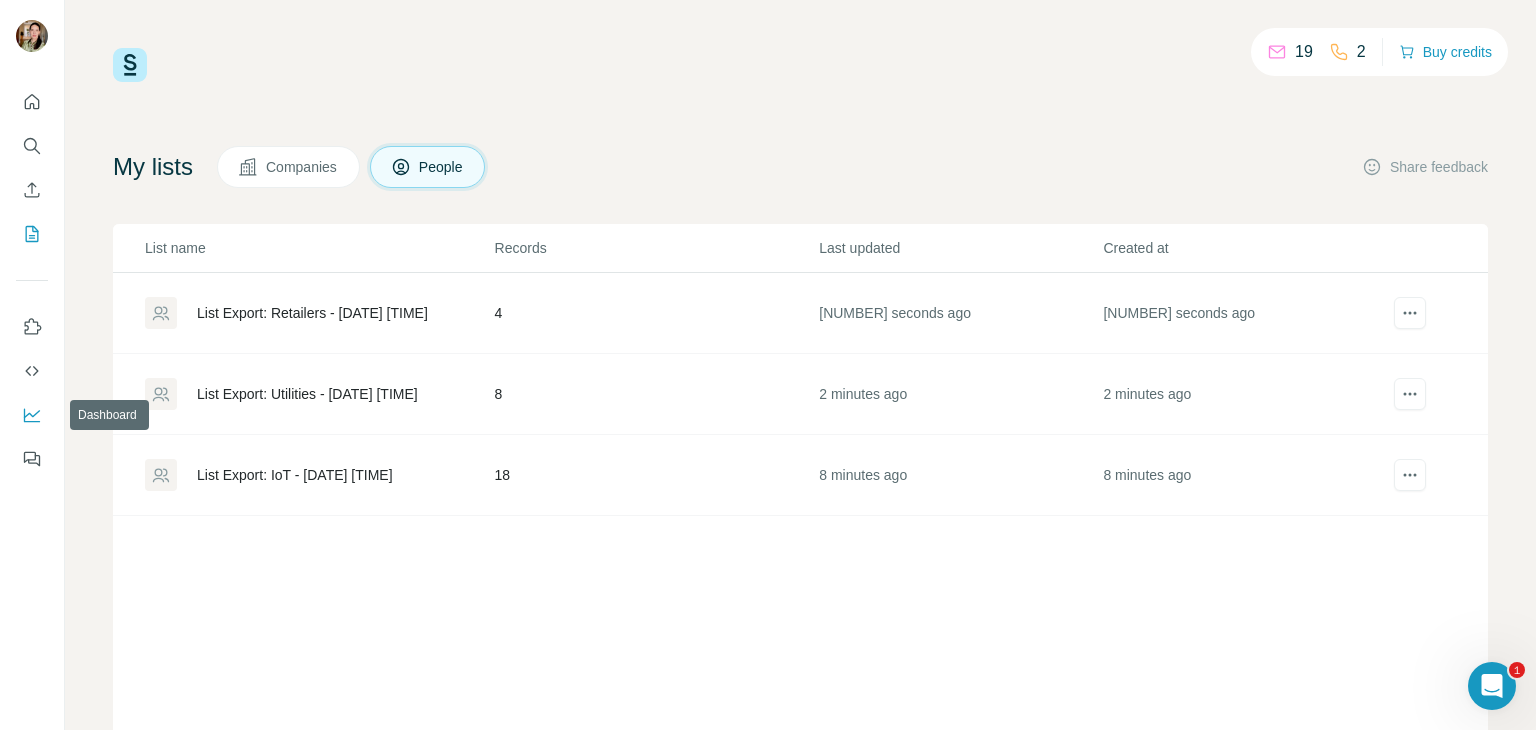 click 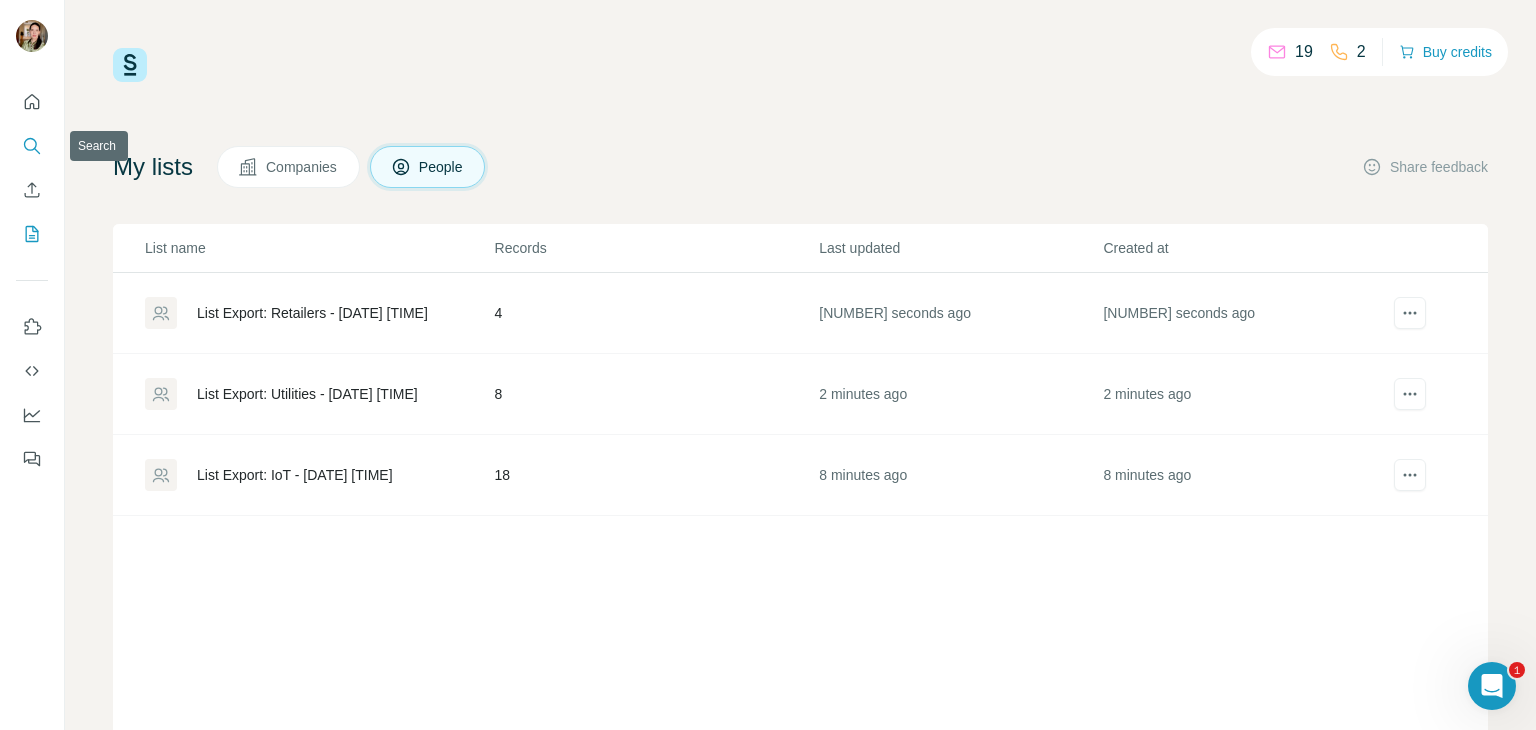 click 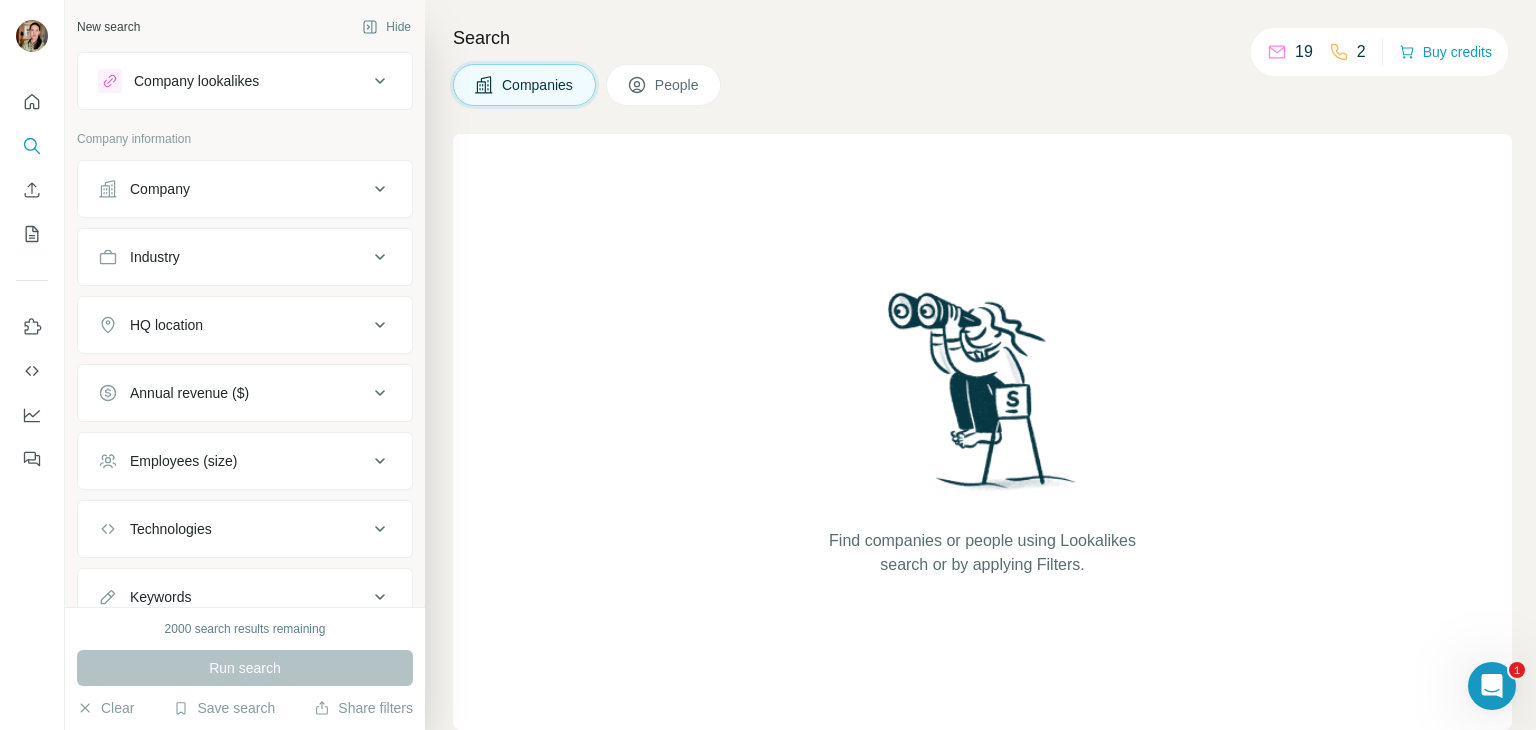 click on "Company" at bounding box center [233, 189] 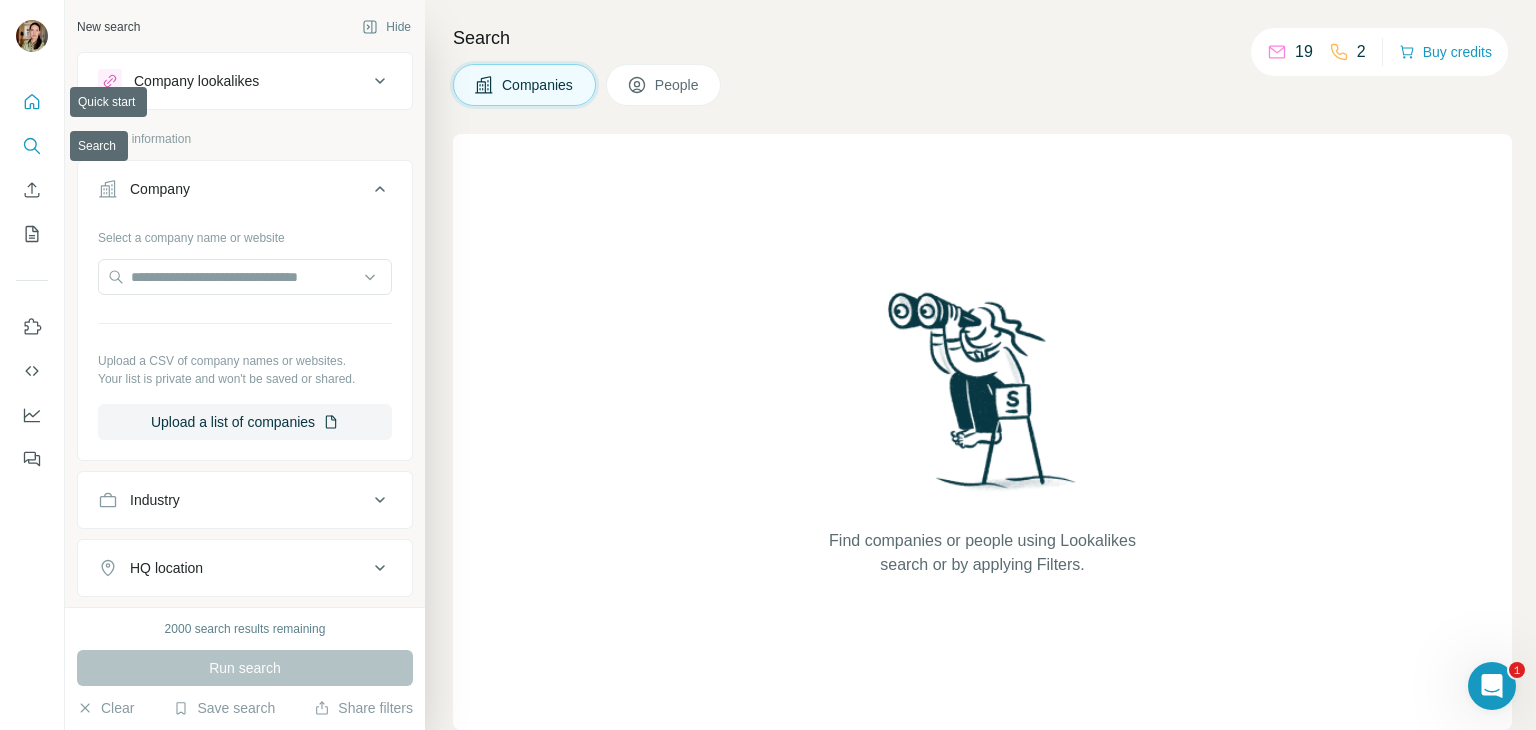 click 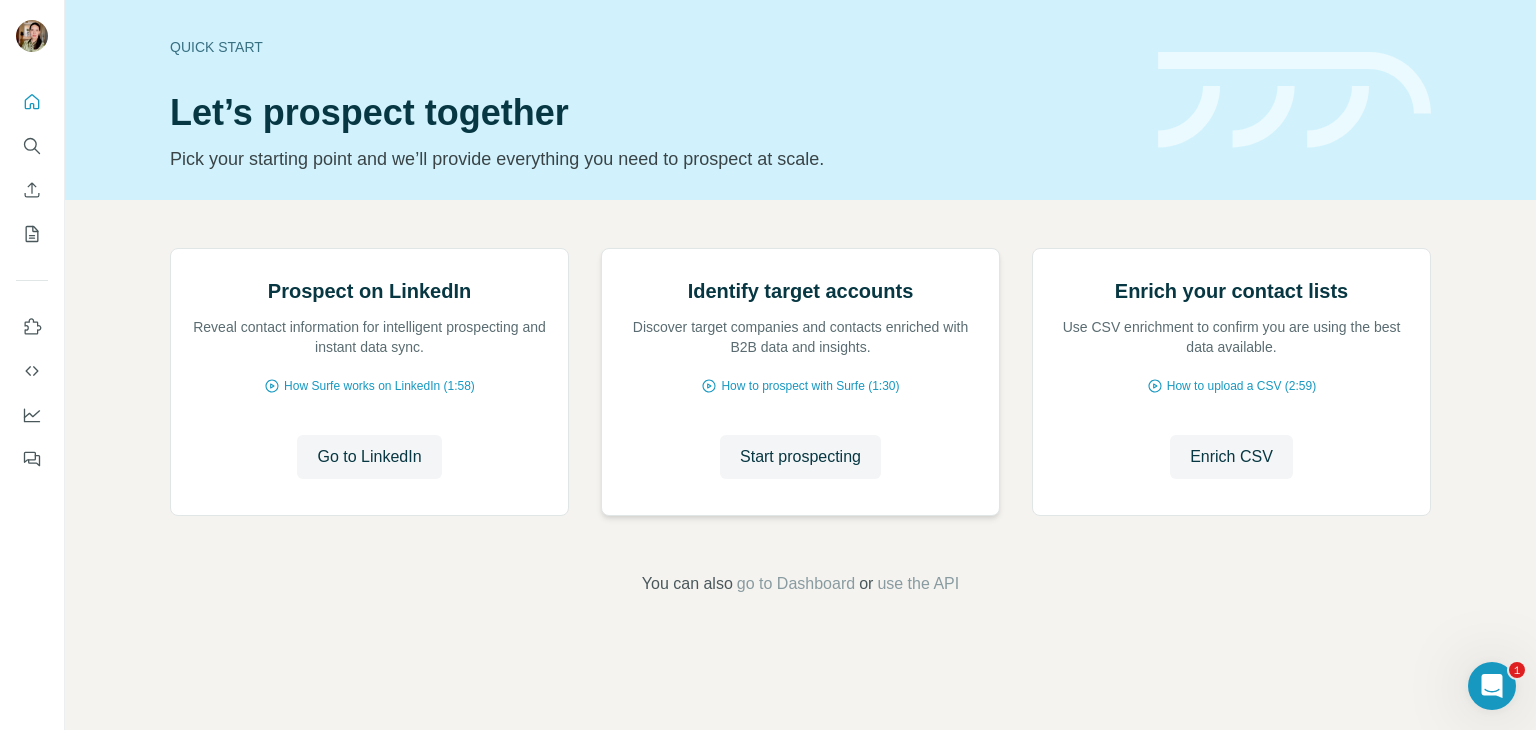 scroll, scrollTop: 134, scrollLeft: 0, axis: vertical 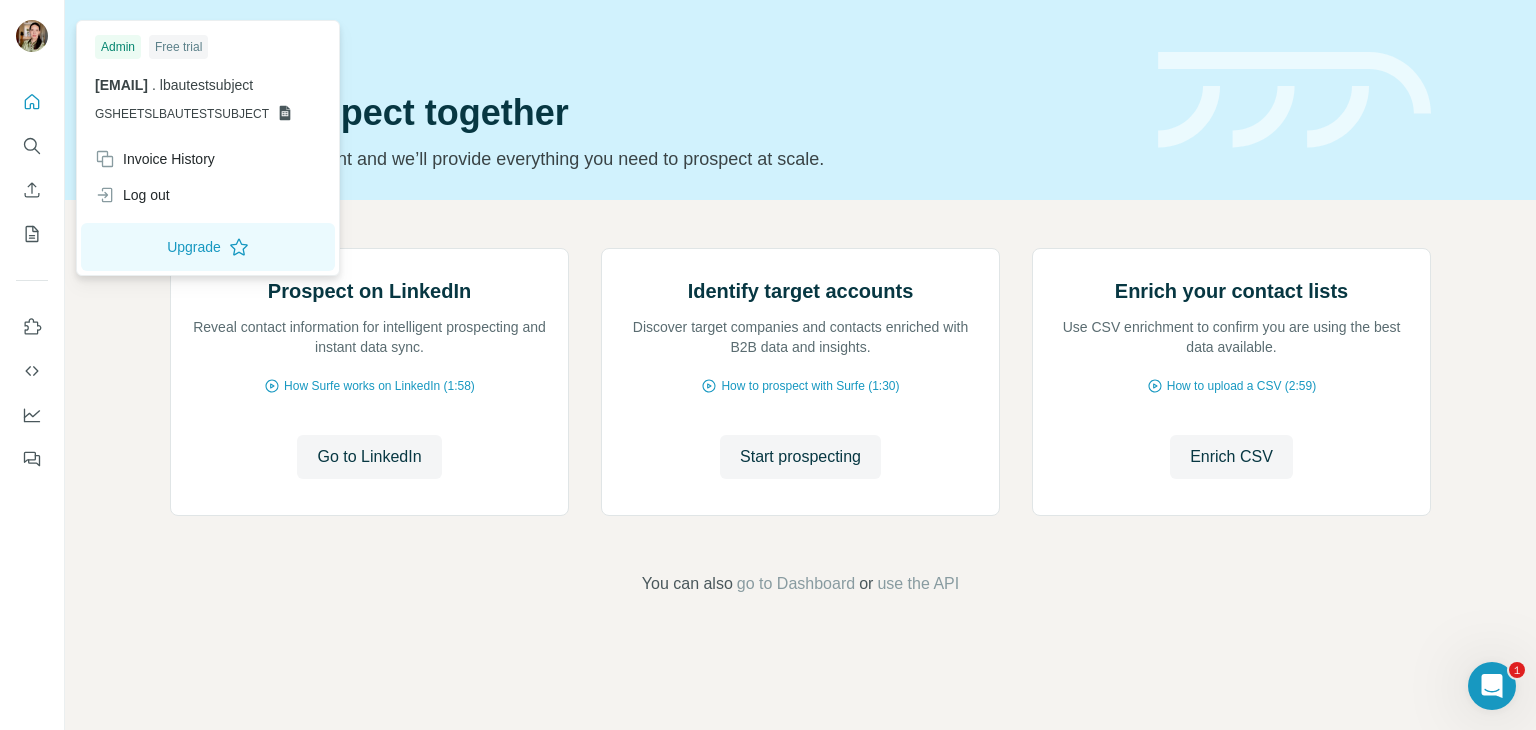 click at bounding box center [32, 36] 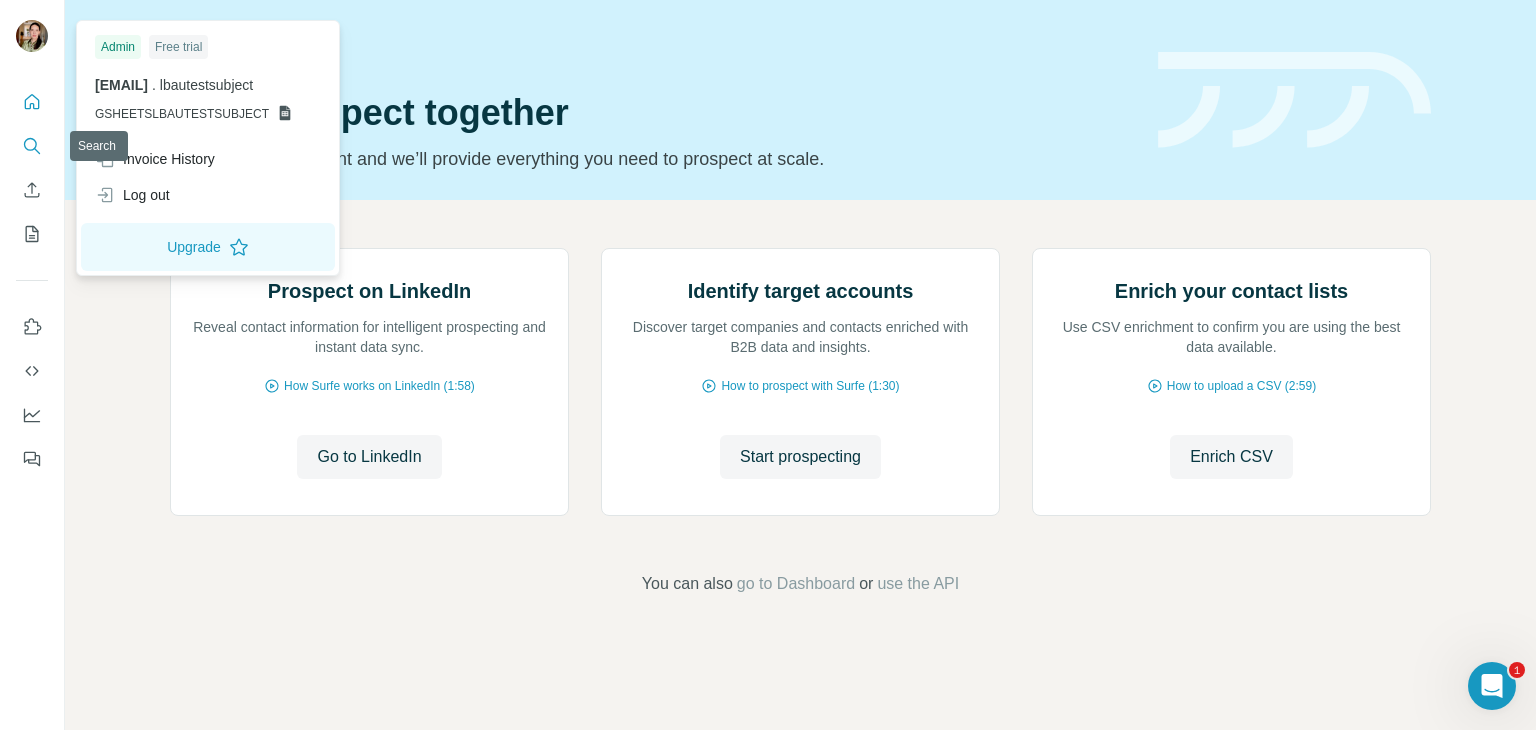 click 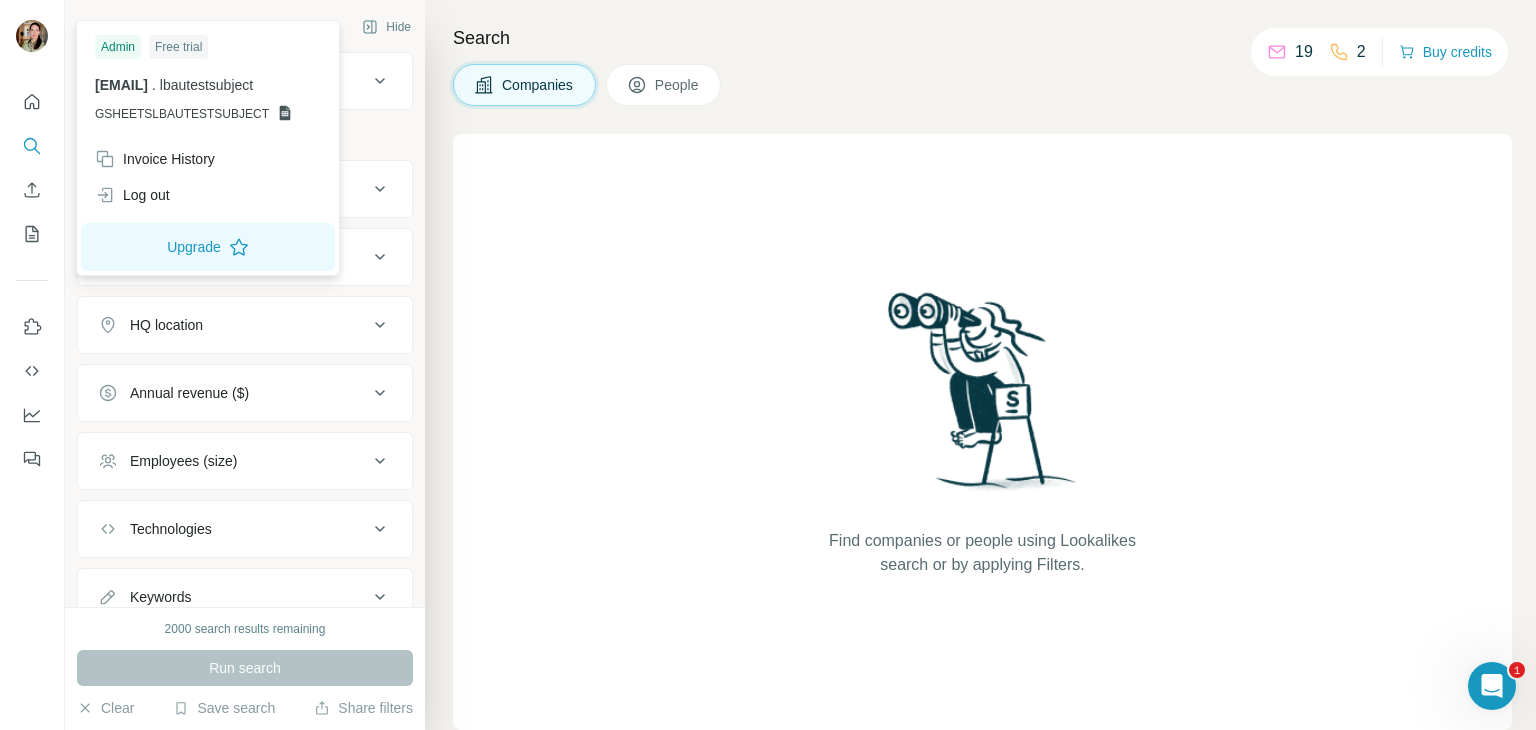 click at bounding box center [32, 36] 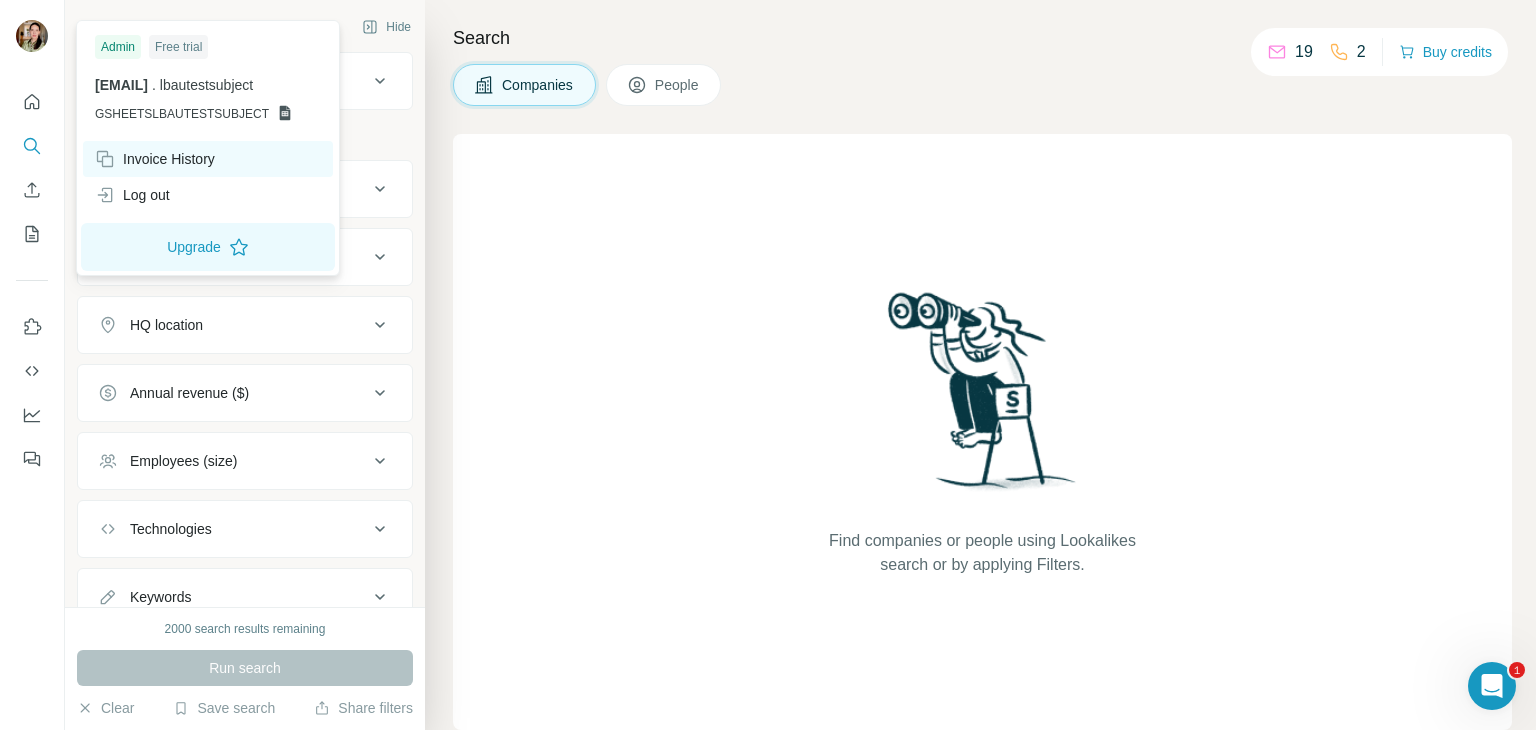 click on "Invoice History" at bounding box center (155, 159) 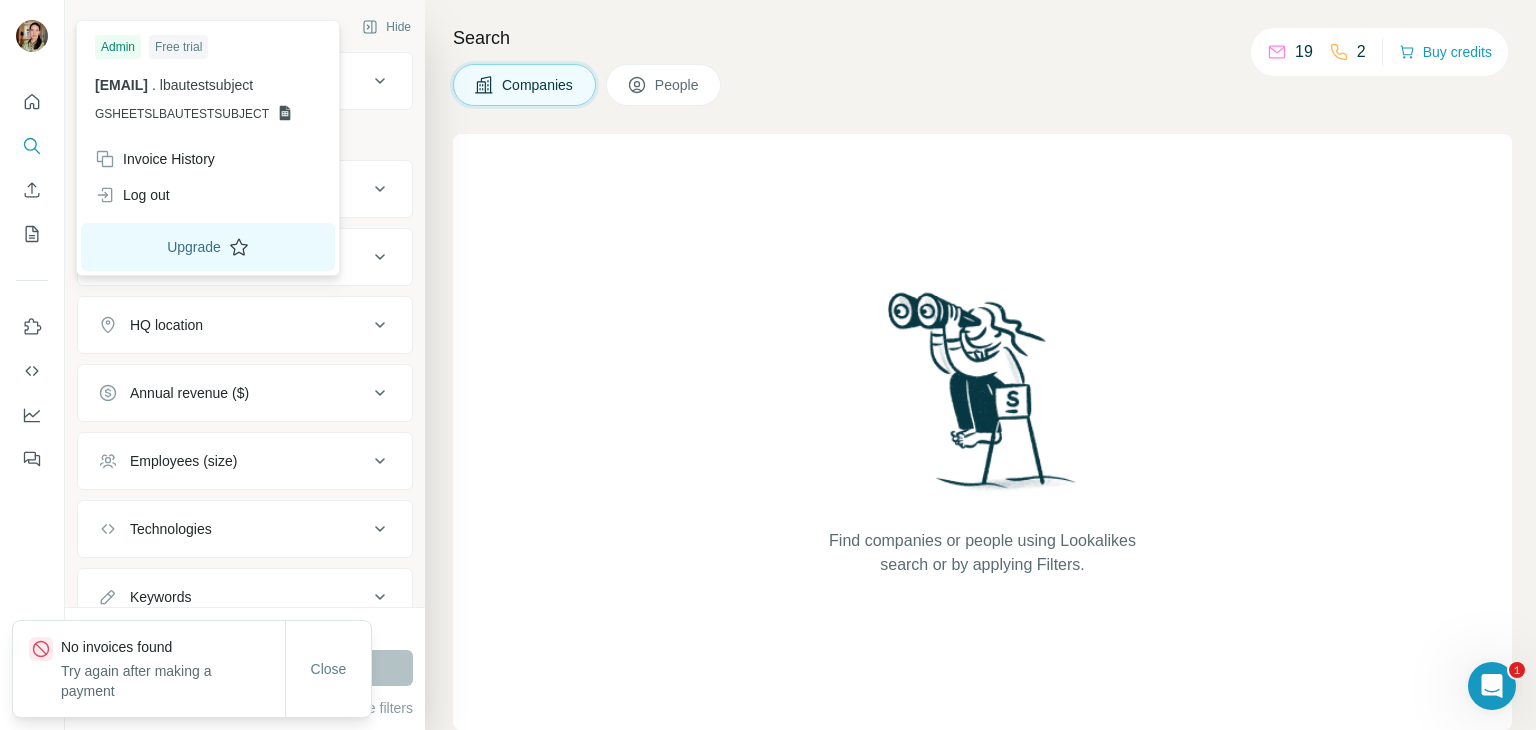 scroll, scrollTop: 0, scrollLeft: 0, axis: both 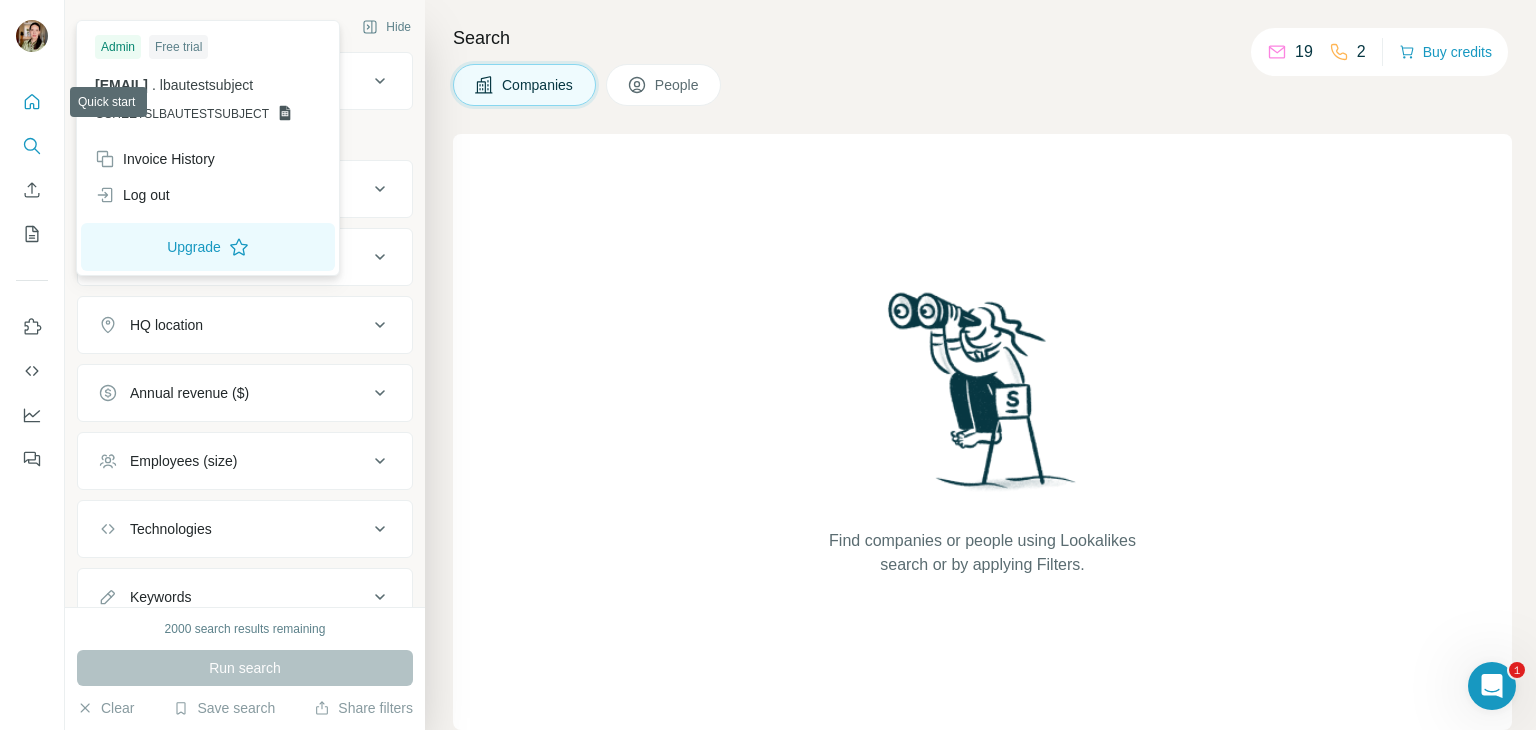 click 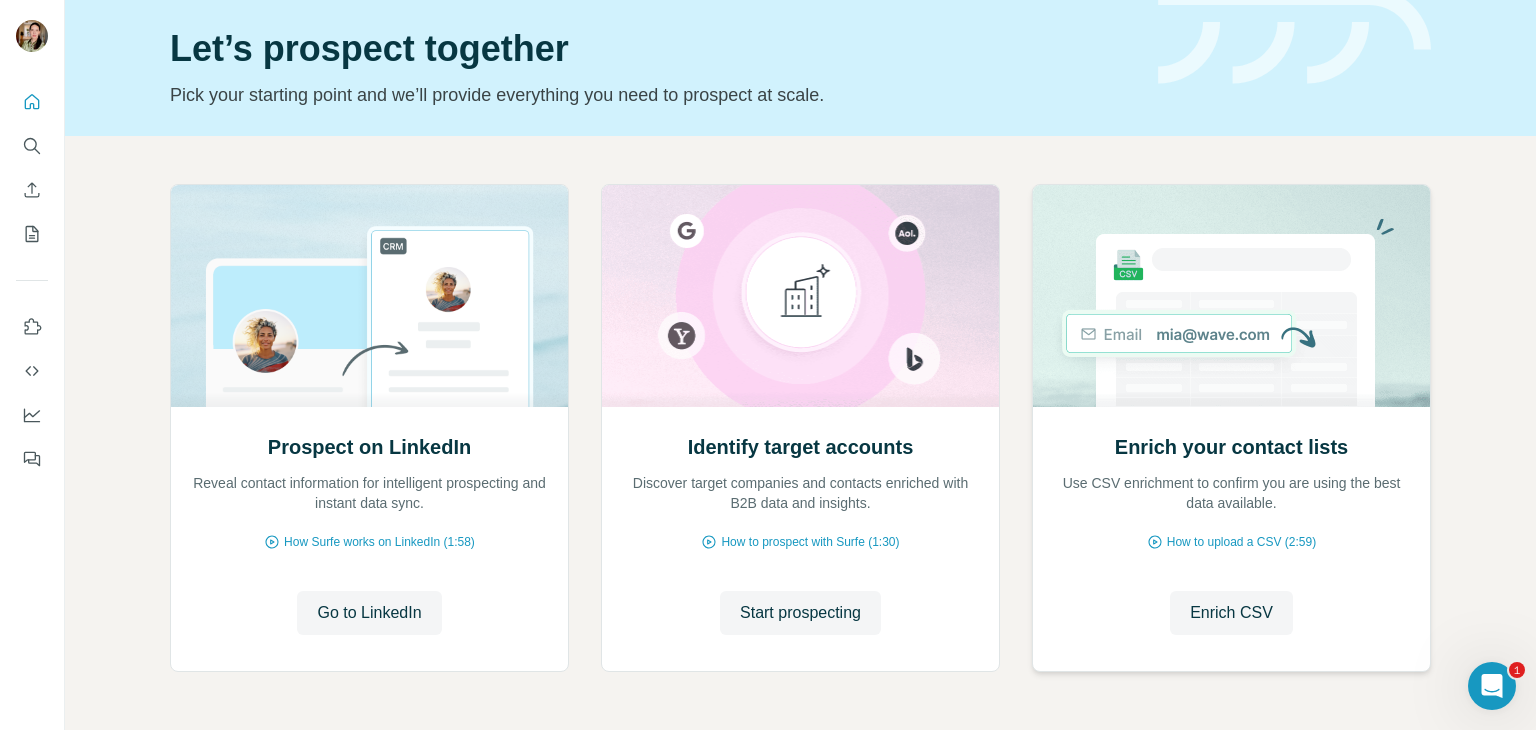 scroll, scrollTop: 134, scrollLeft: 0, axis: vertical 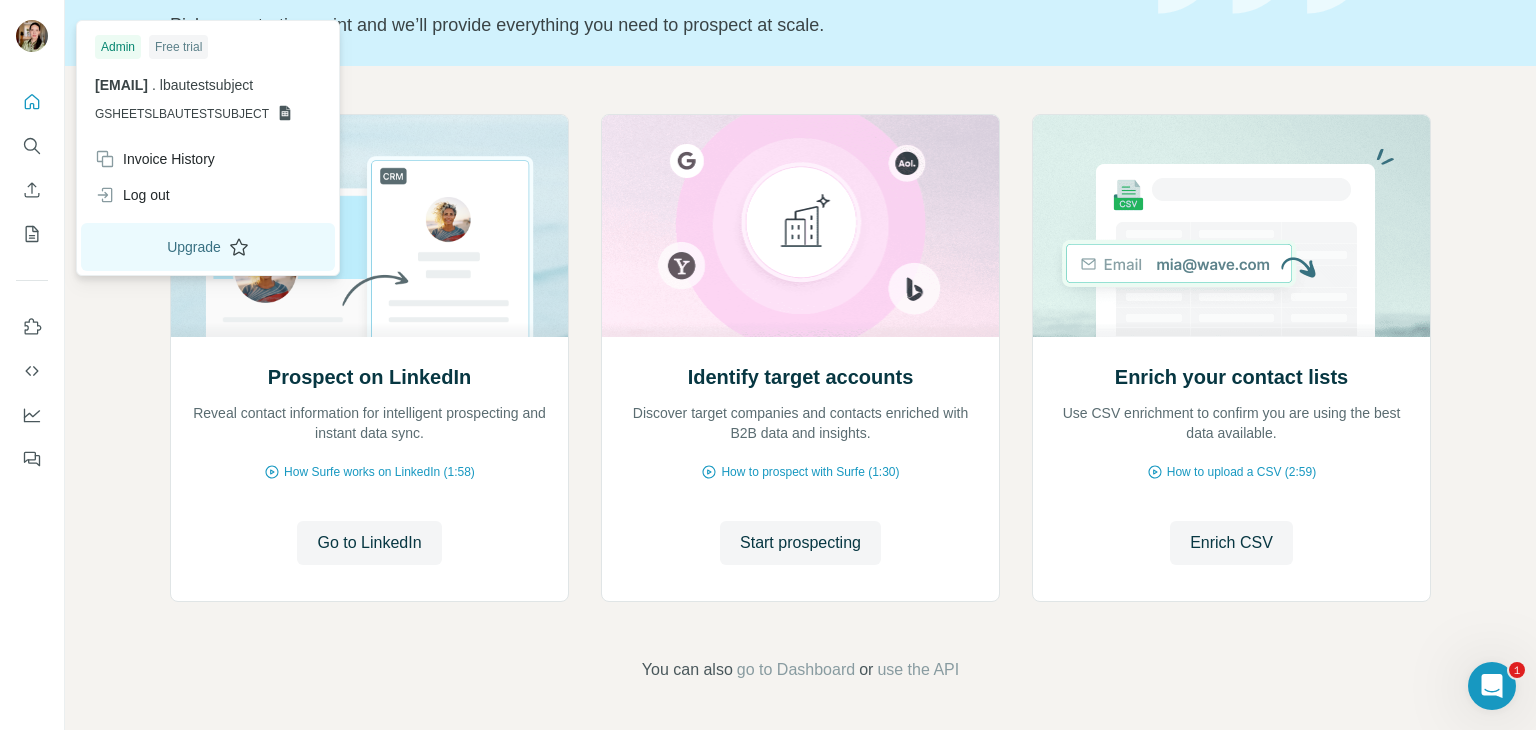 click on "Upgrade" at bounding box center (208, 247) 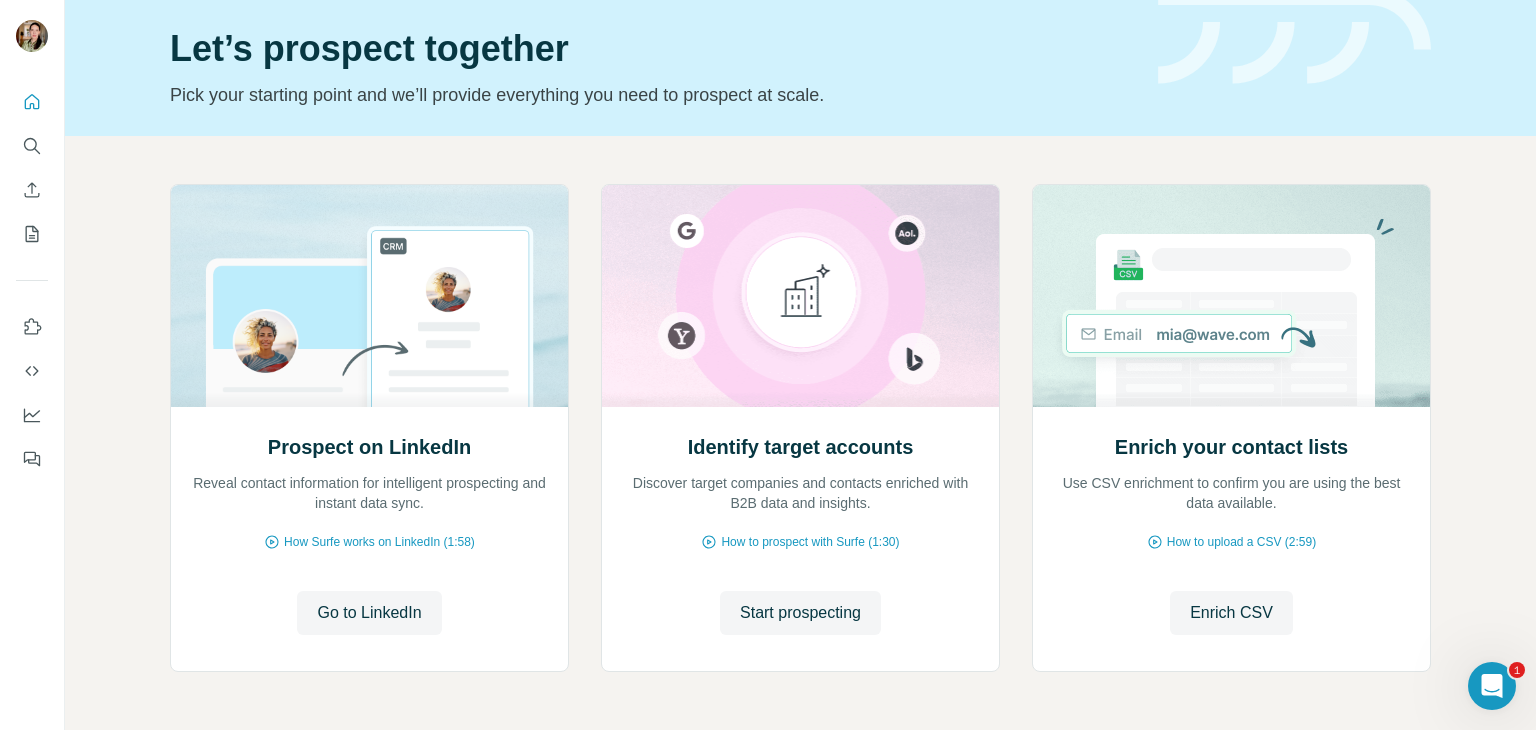 scroll, scrollTop: 0, scrollLeft: 0, axis: both 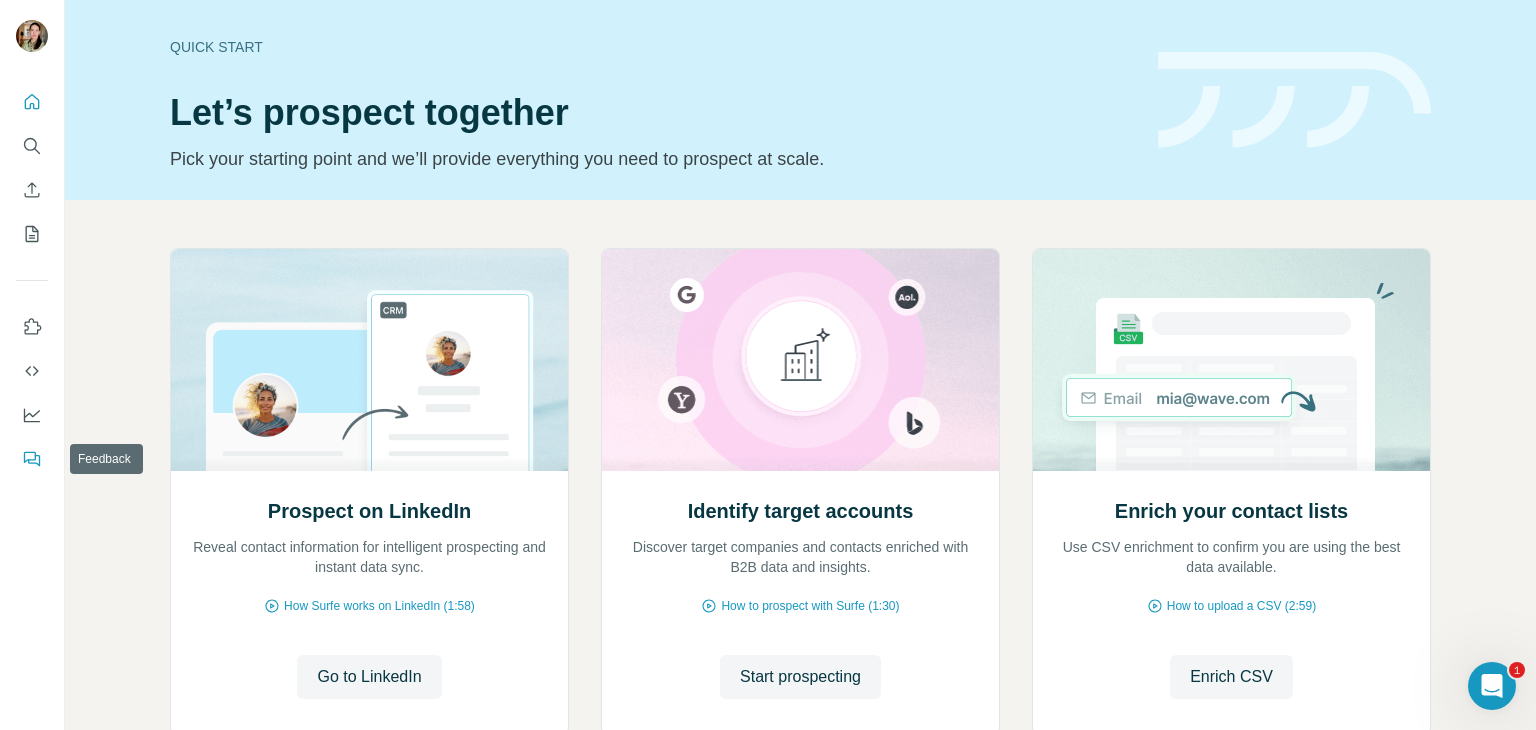 click 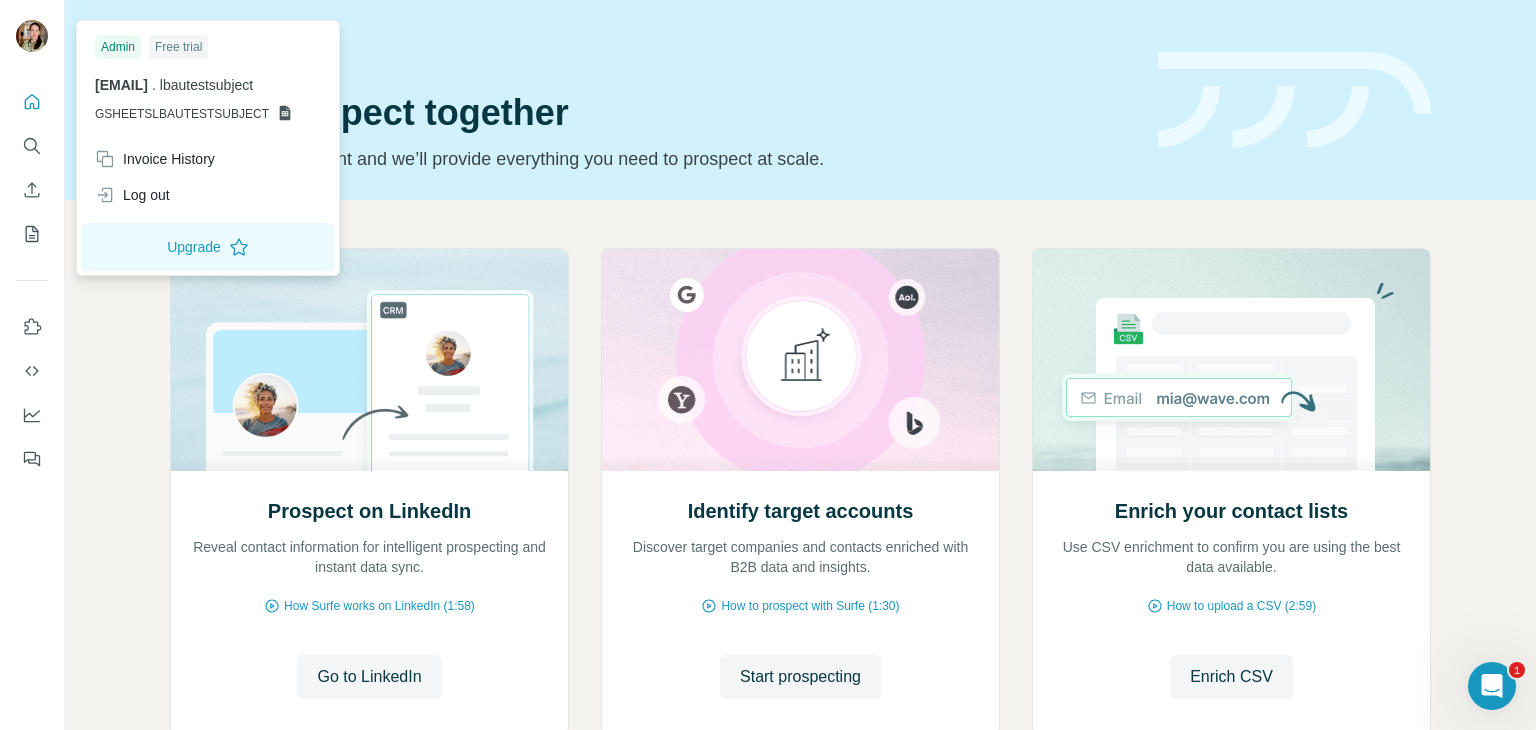 click at bounding box center [32, 36] 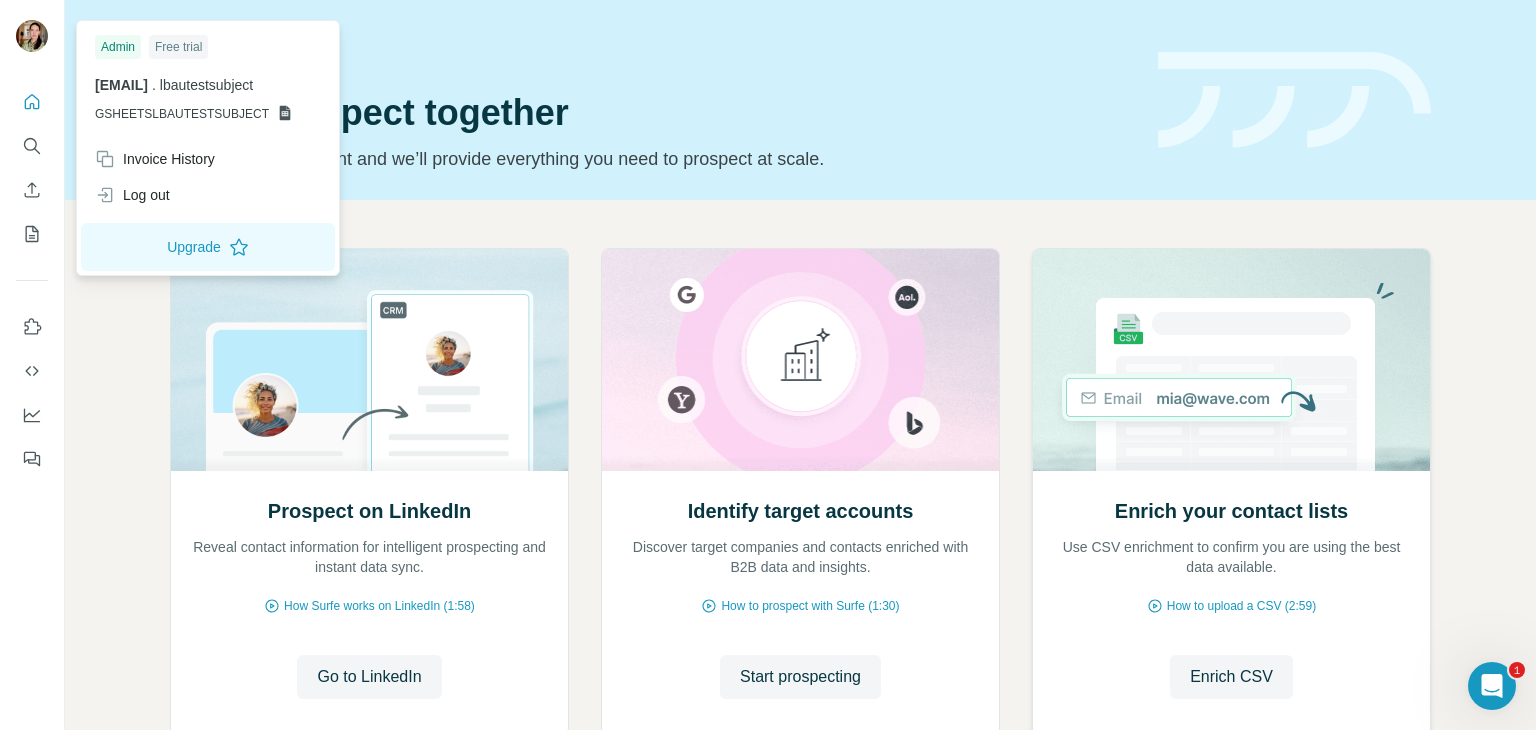 scroll, scrollTop: 134, scrollLeft: 0, axis: vertical 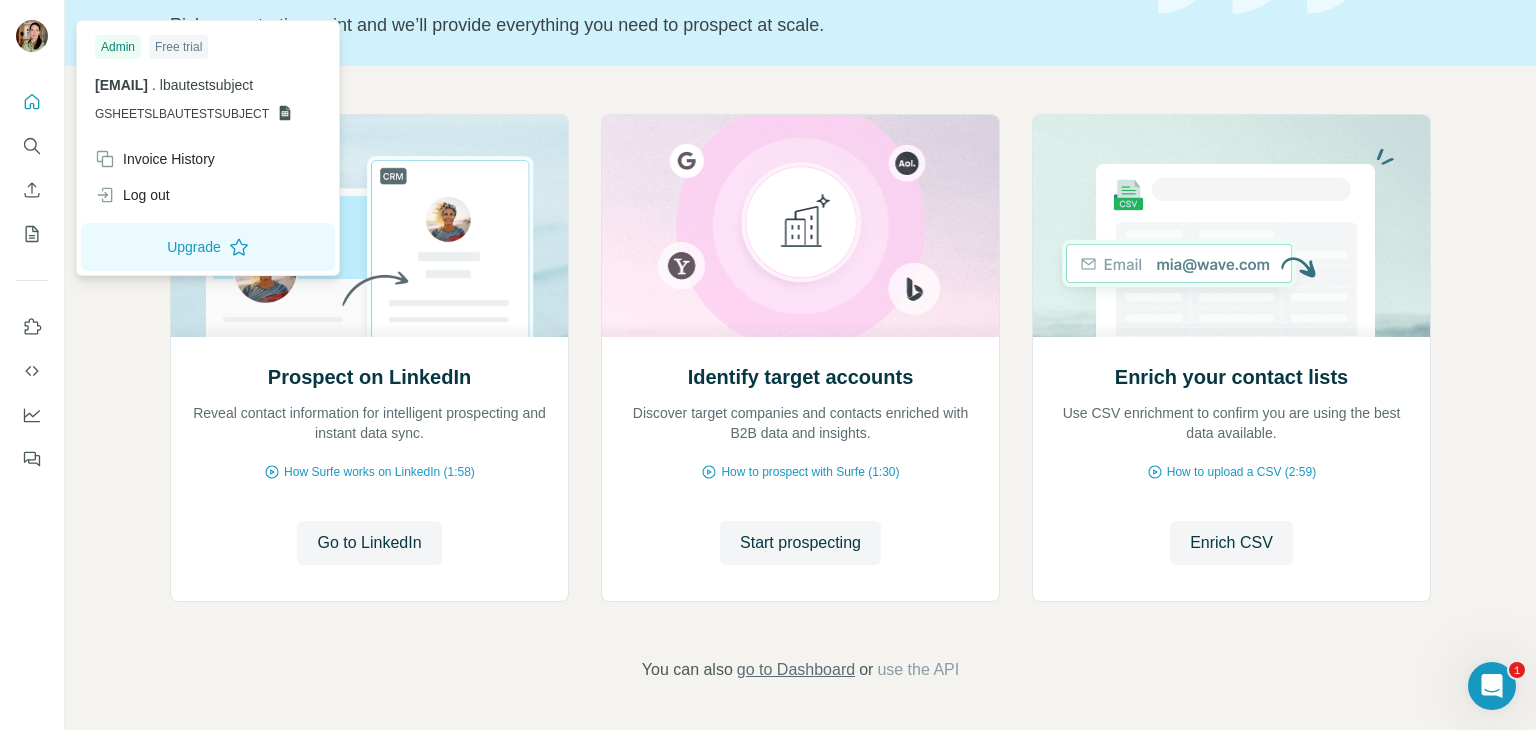 click on "go to Dashboard" at bounding box center (796, 670) 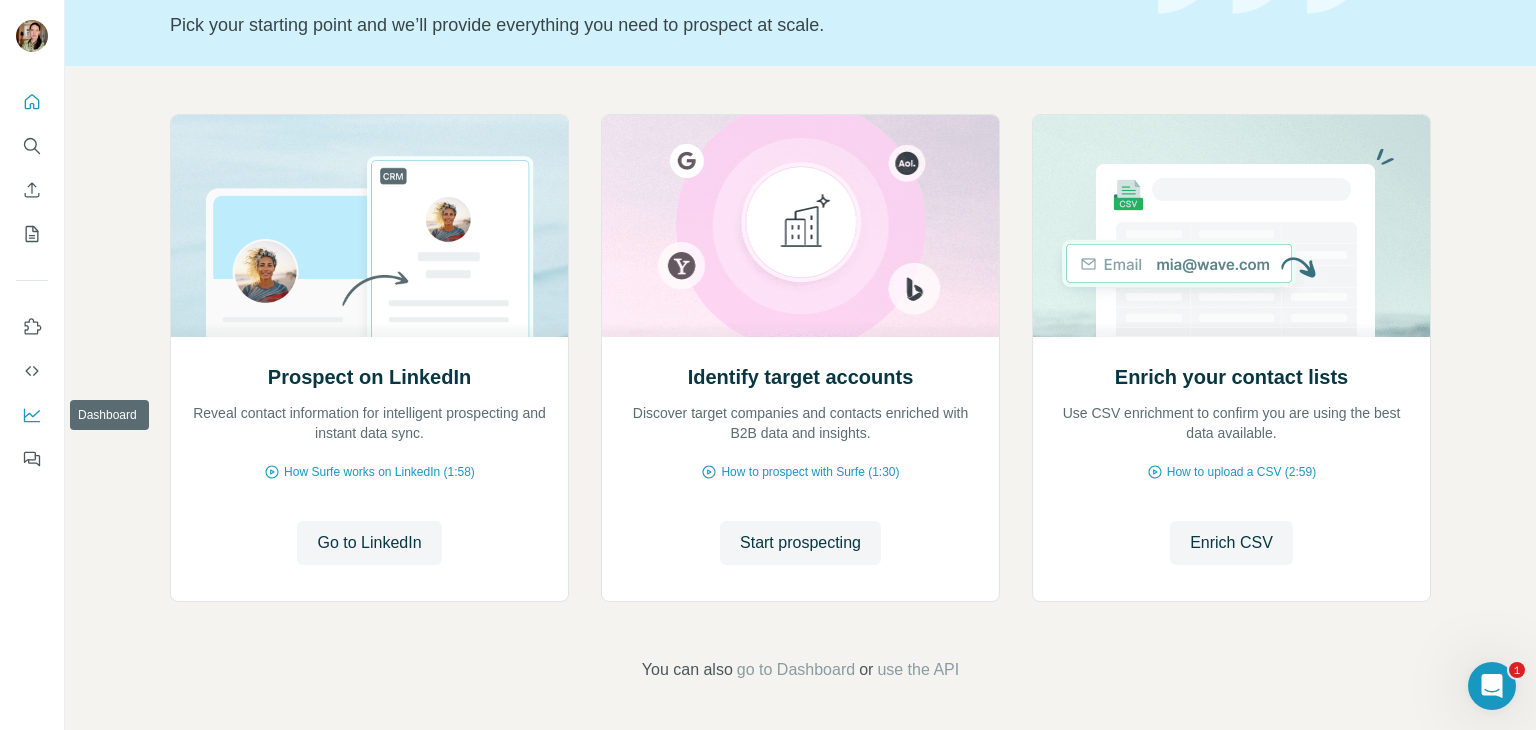 click at bounding box center (32, 415) 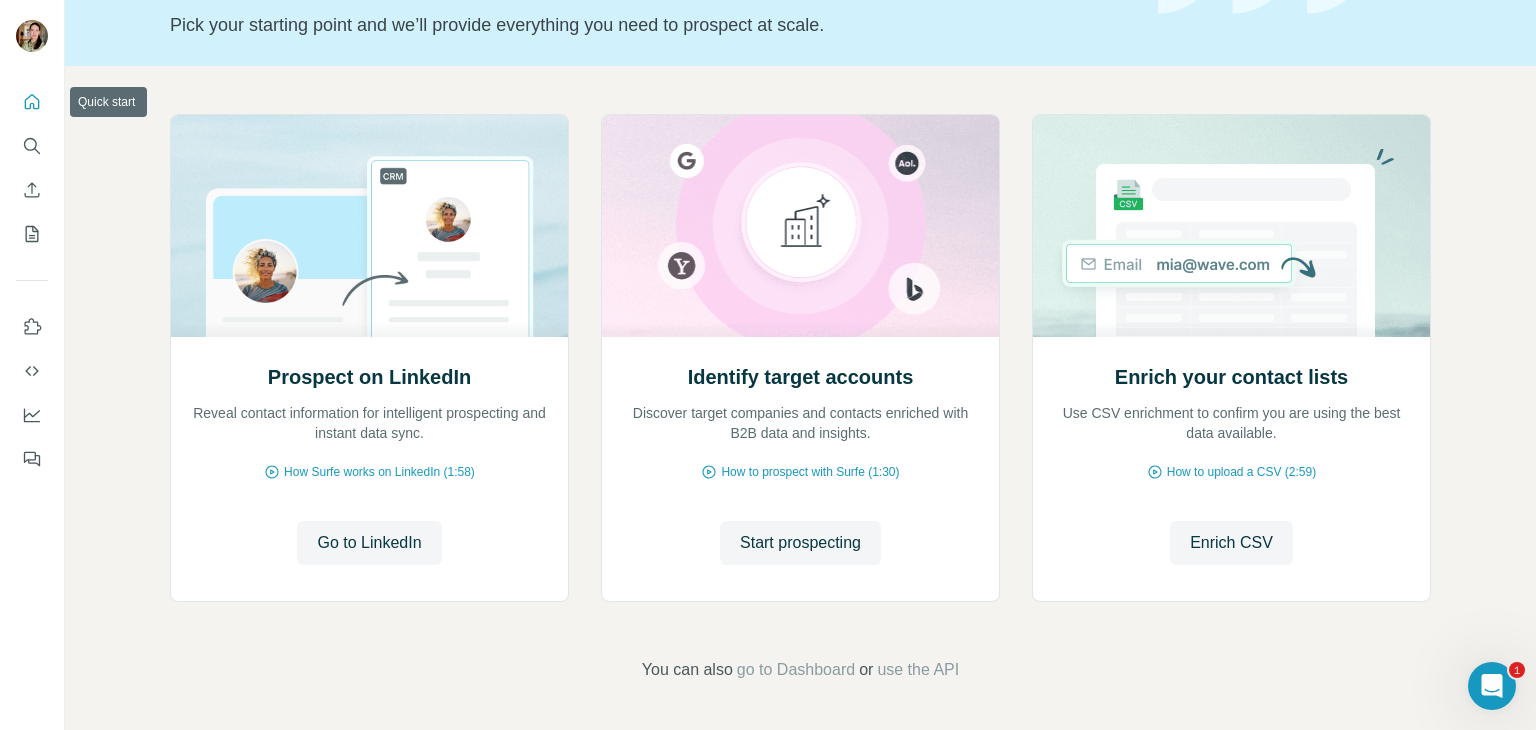 click 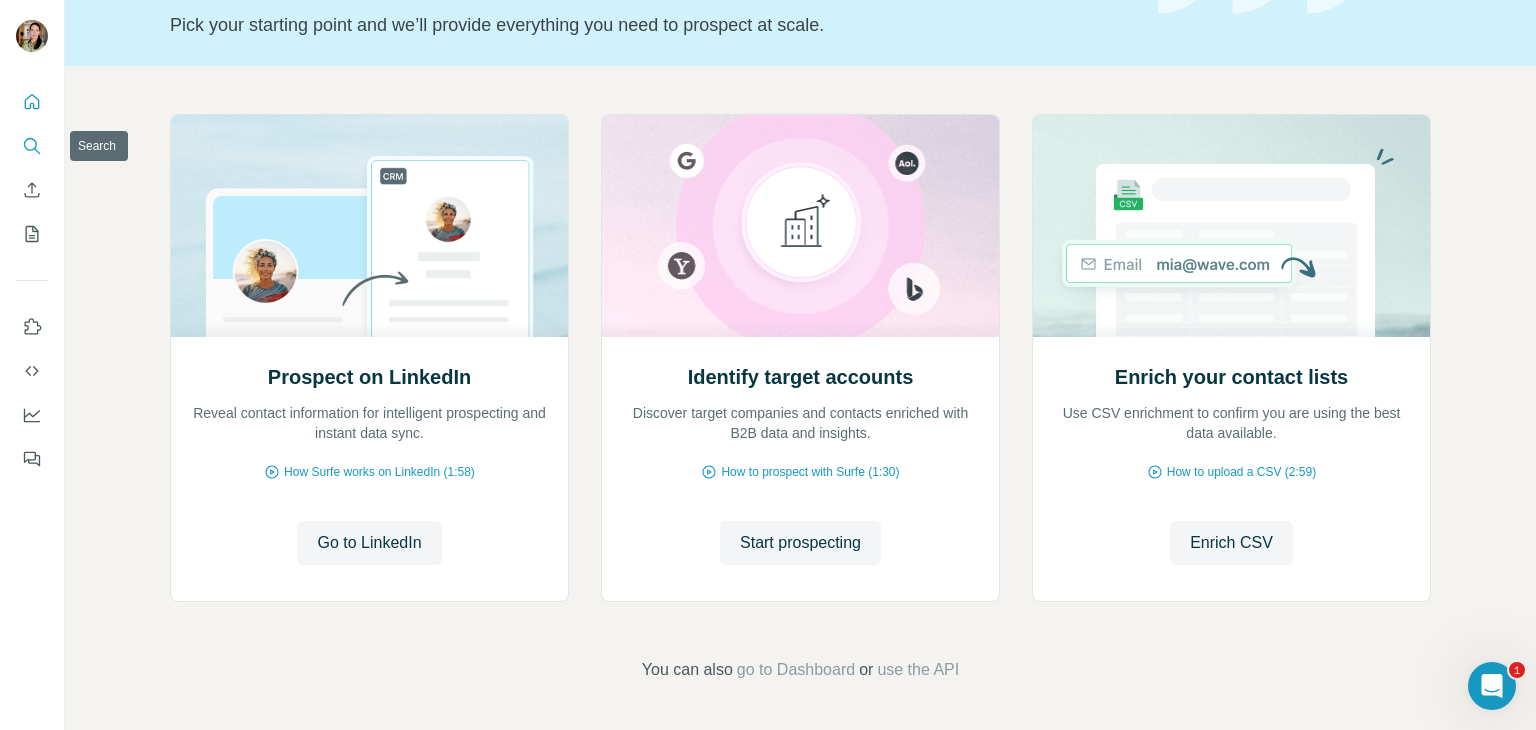 click 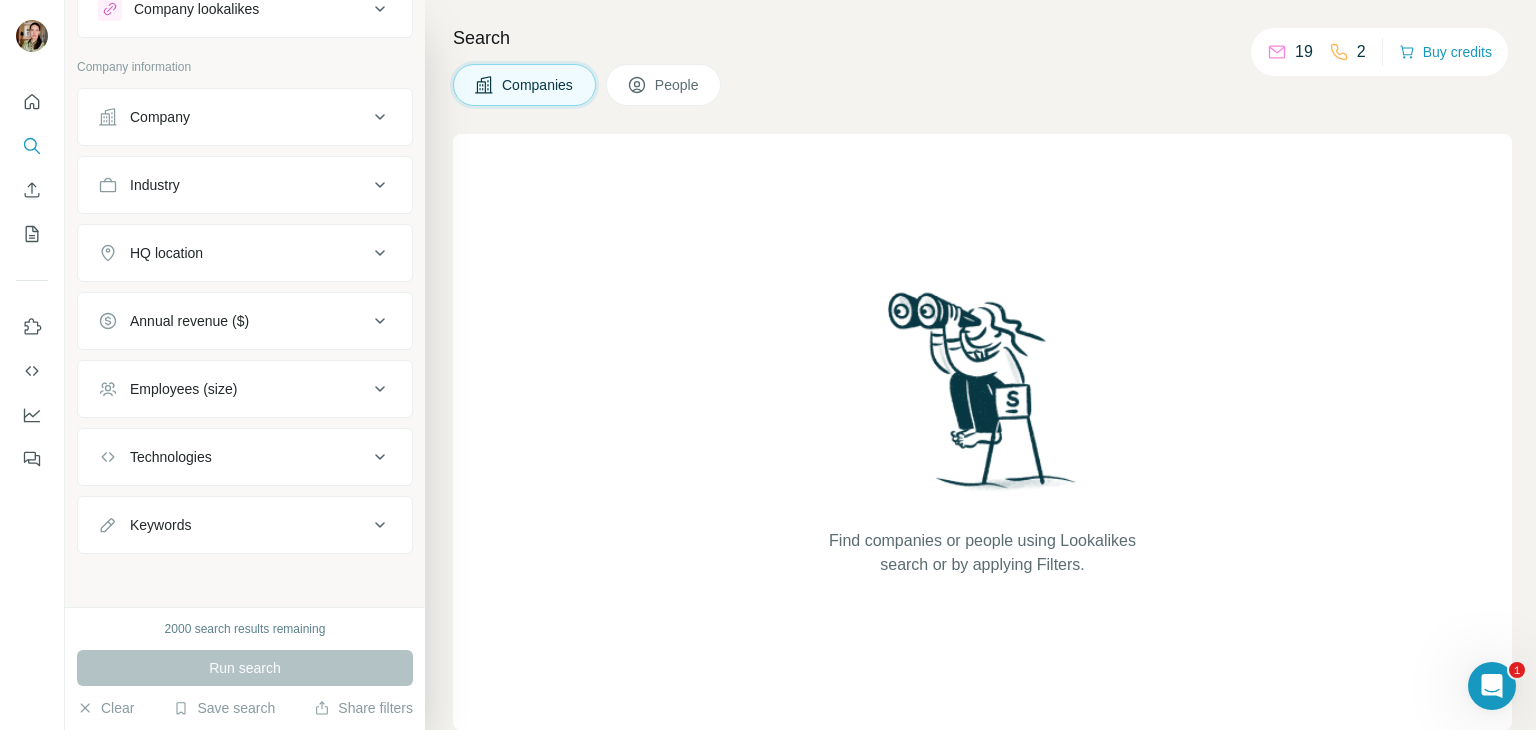 scroll, scrollTop: 0, scrollLeft: 0, axis: both 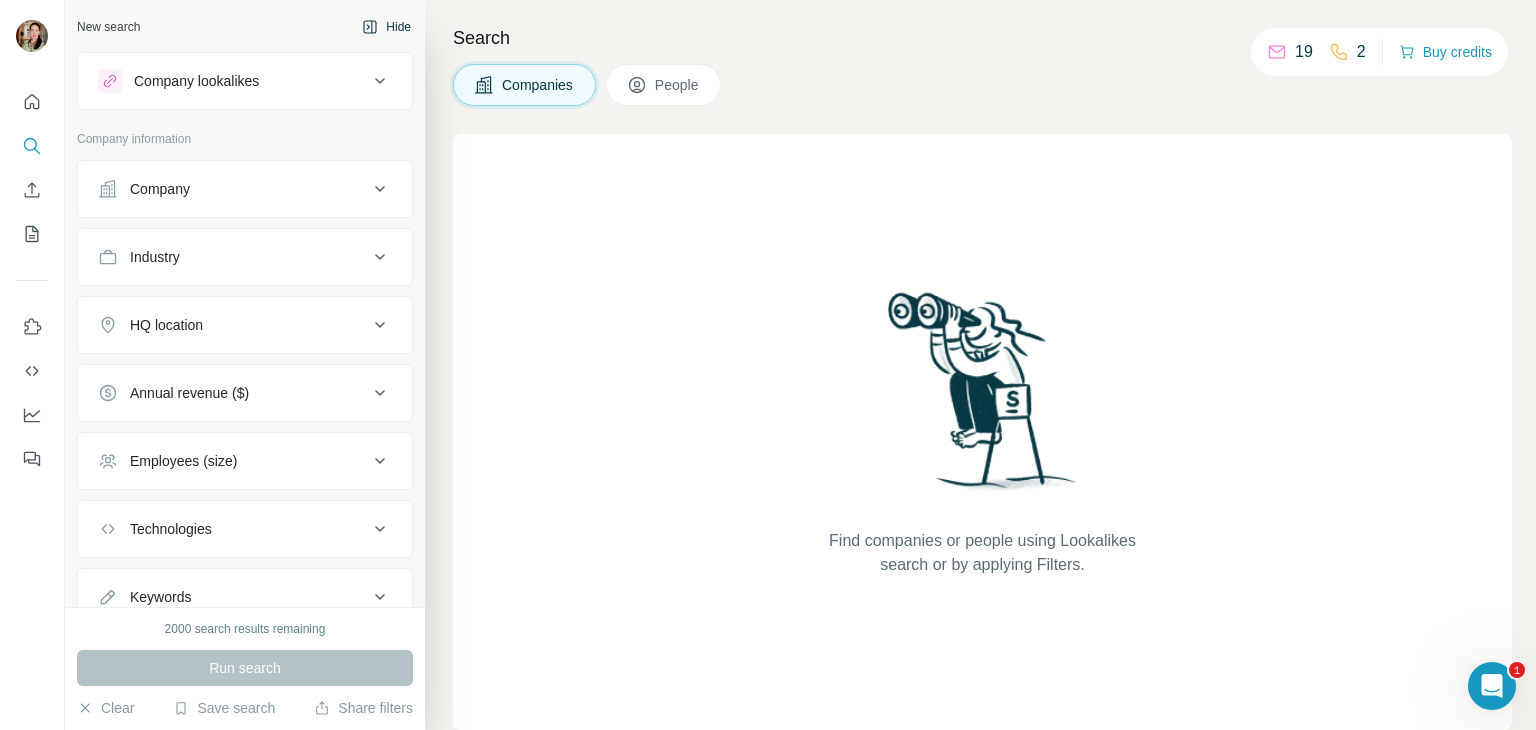 click on "Hide" at bounding box center [386, 27] 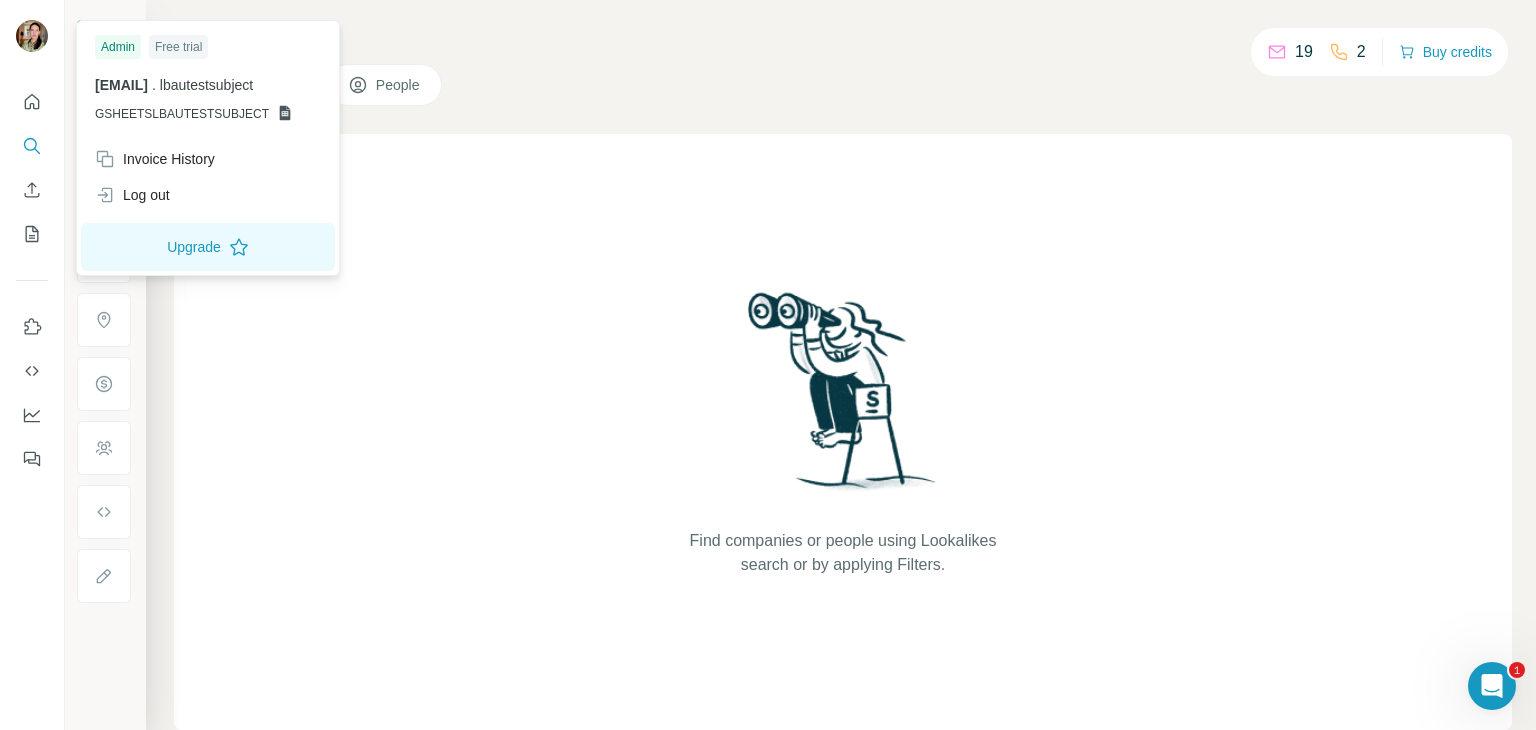 click at bounding box center (32, 36) 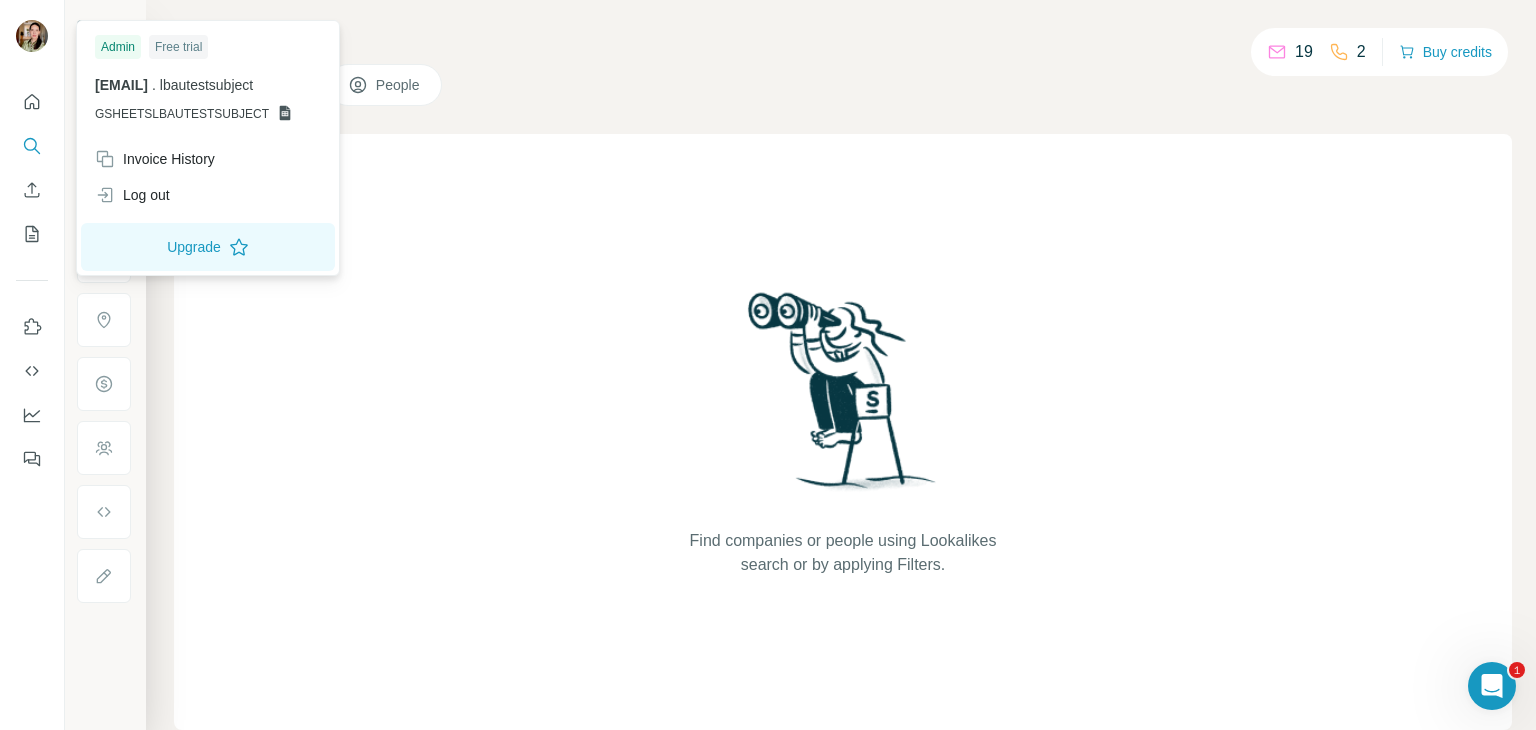 click on "GSHEETSLBAUTESTSUBJECT" at bounding box center [182, 114] 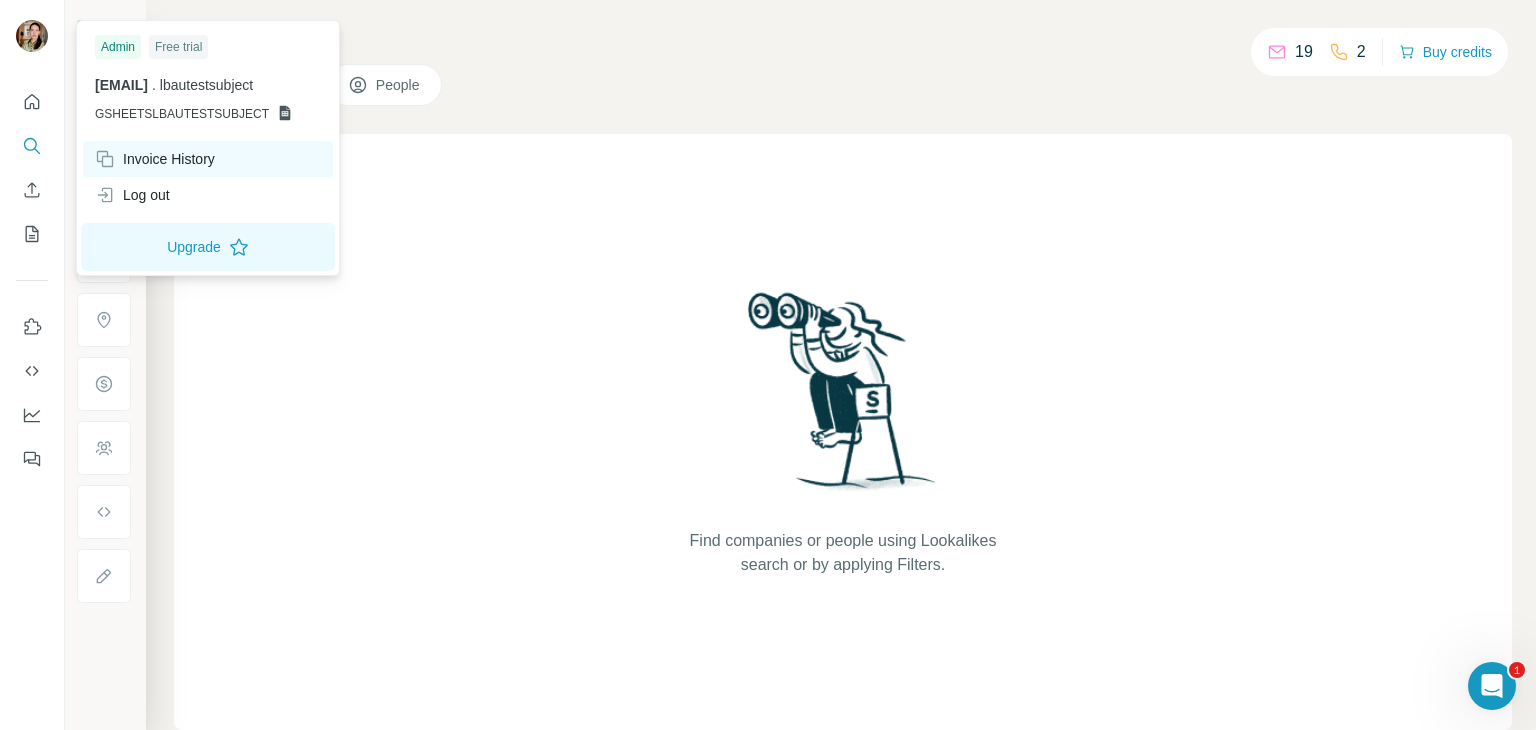 click on "Invoice History" at bounding box center [155, 159] 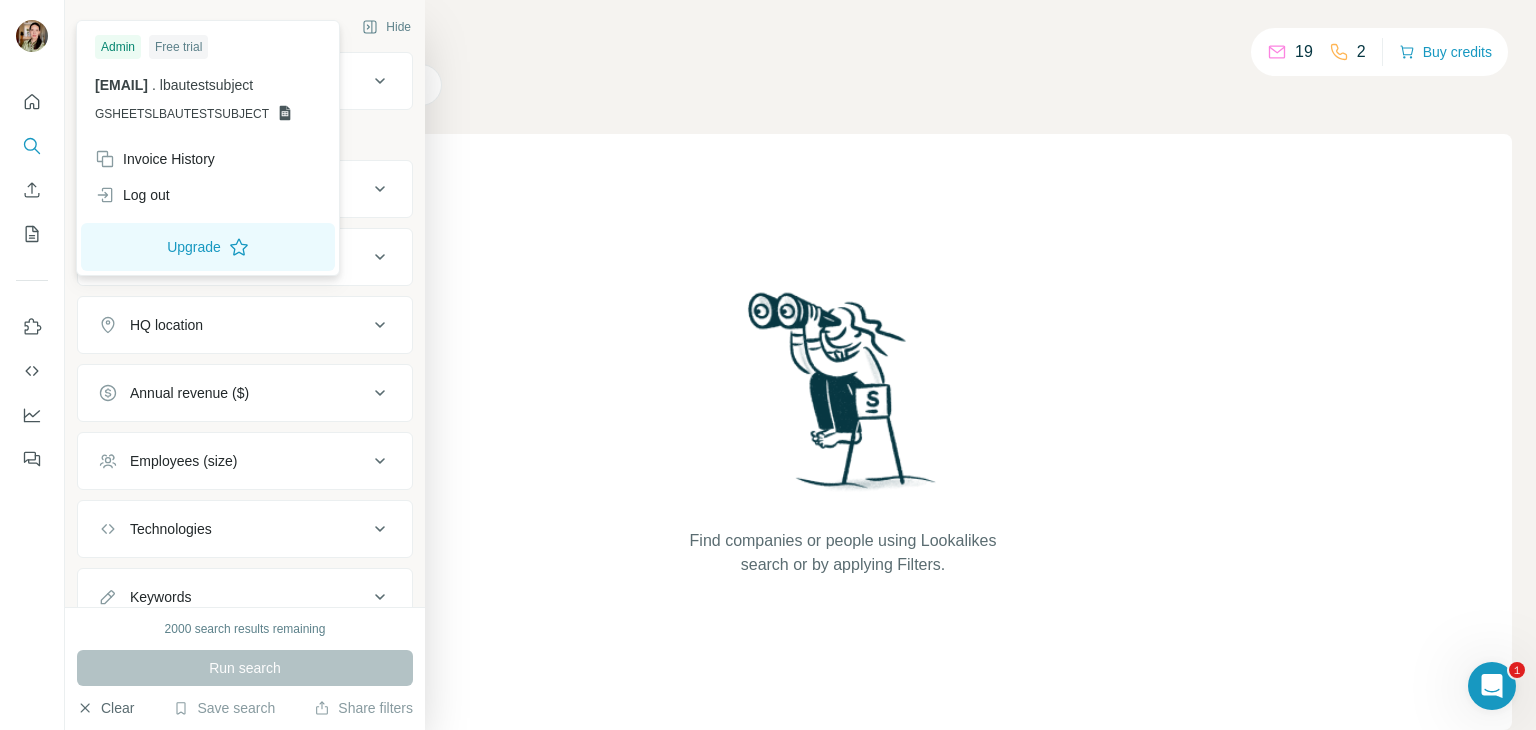 click on "Clear" at bounding box center (105, 708) 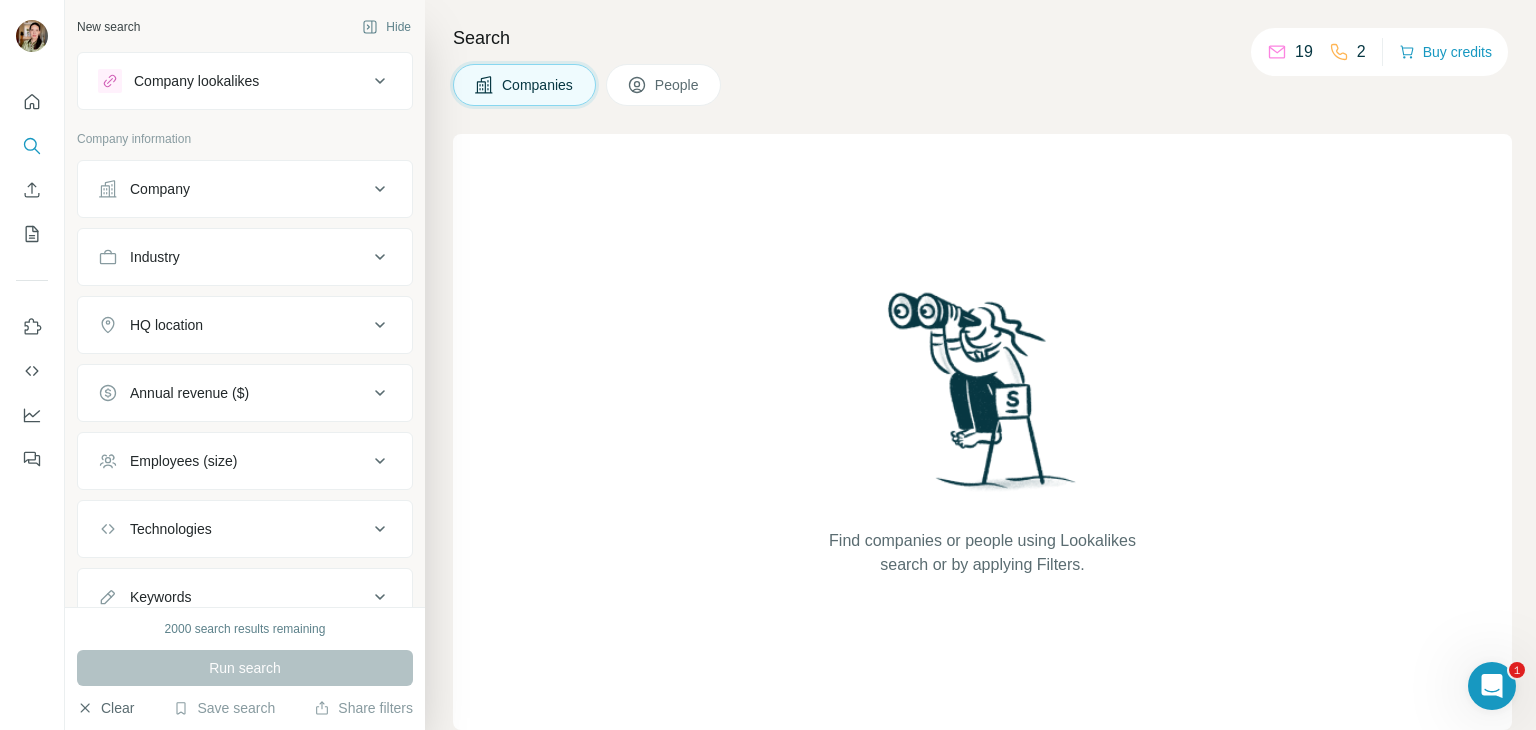 click on "Clear" at bounding box center [105, 708] 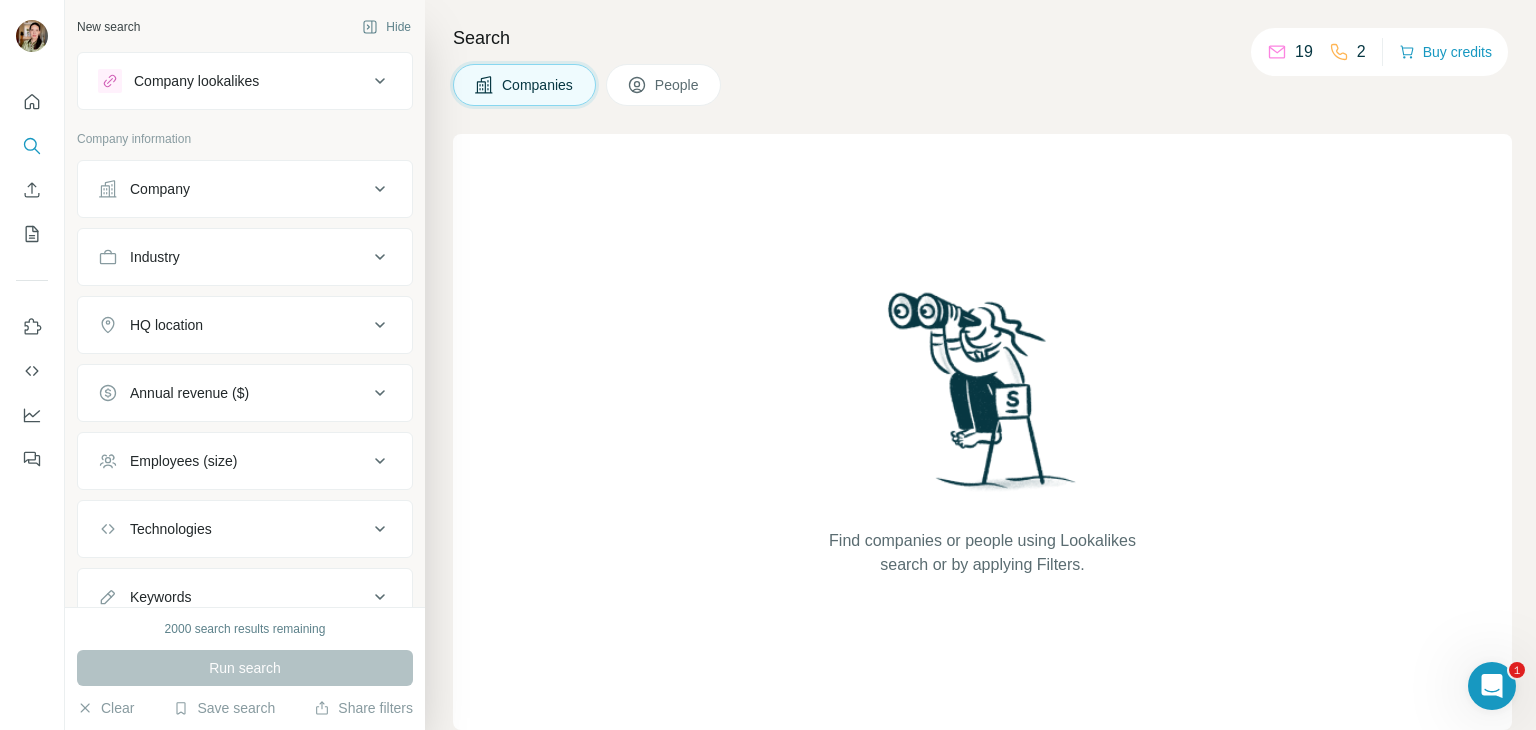 click on "Industry" at bounding box center (155, 257) 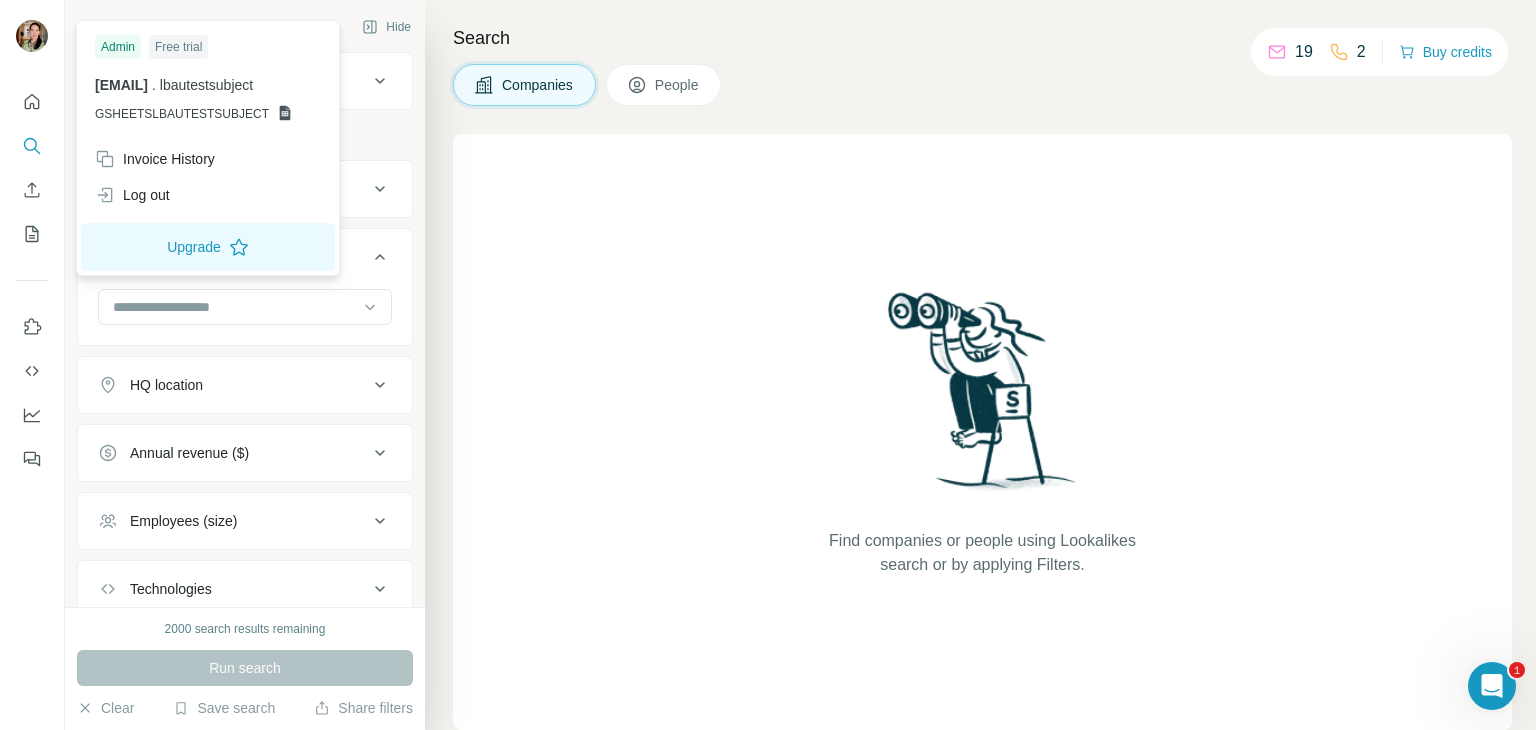 click at bounding box center (32, 36) 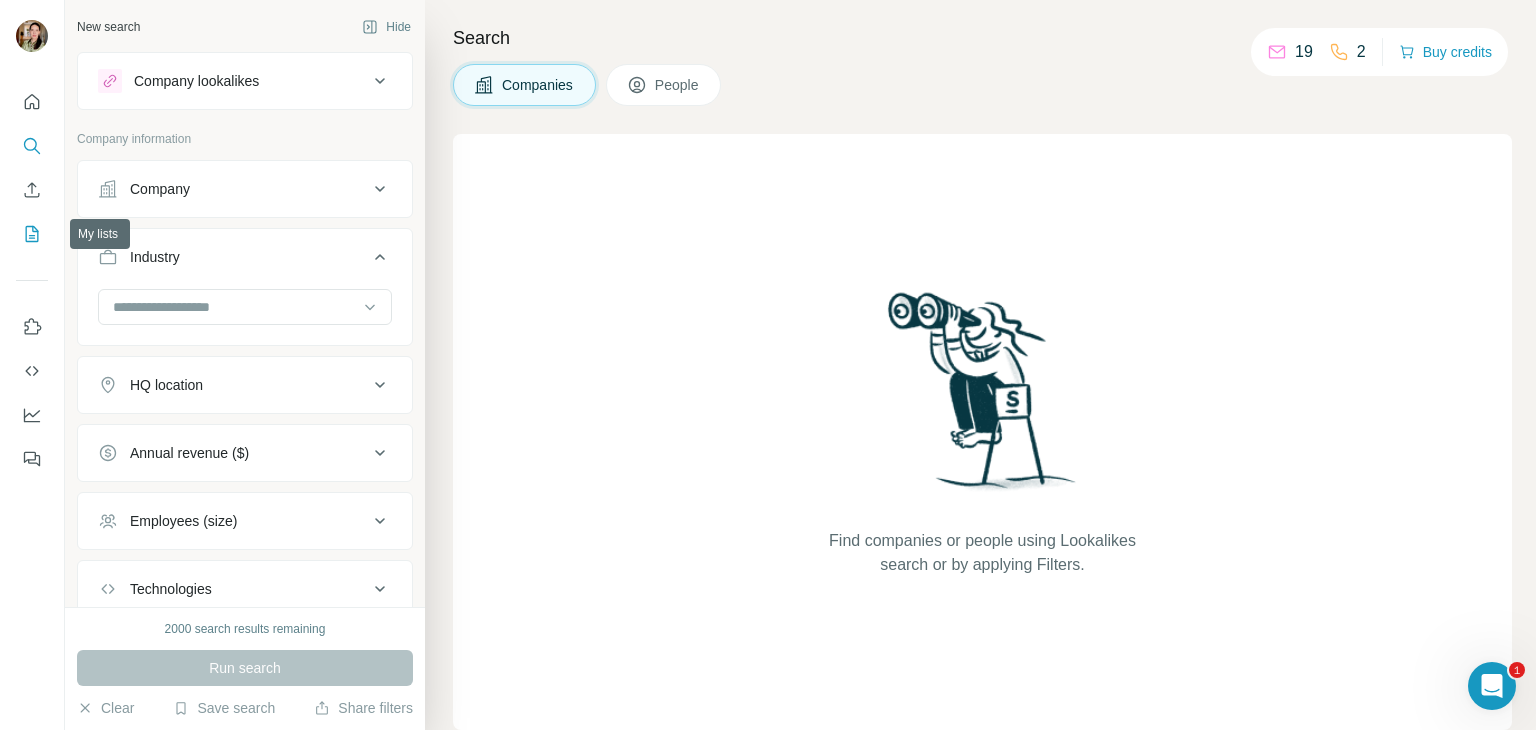 click 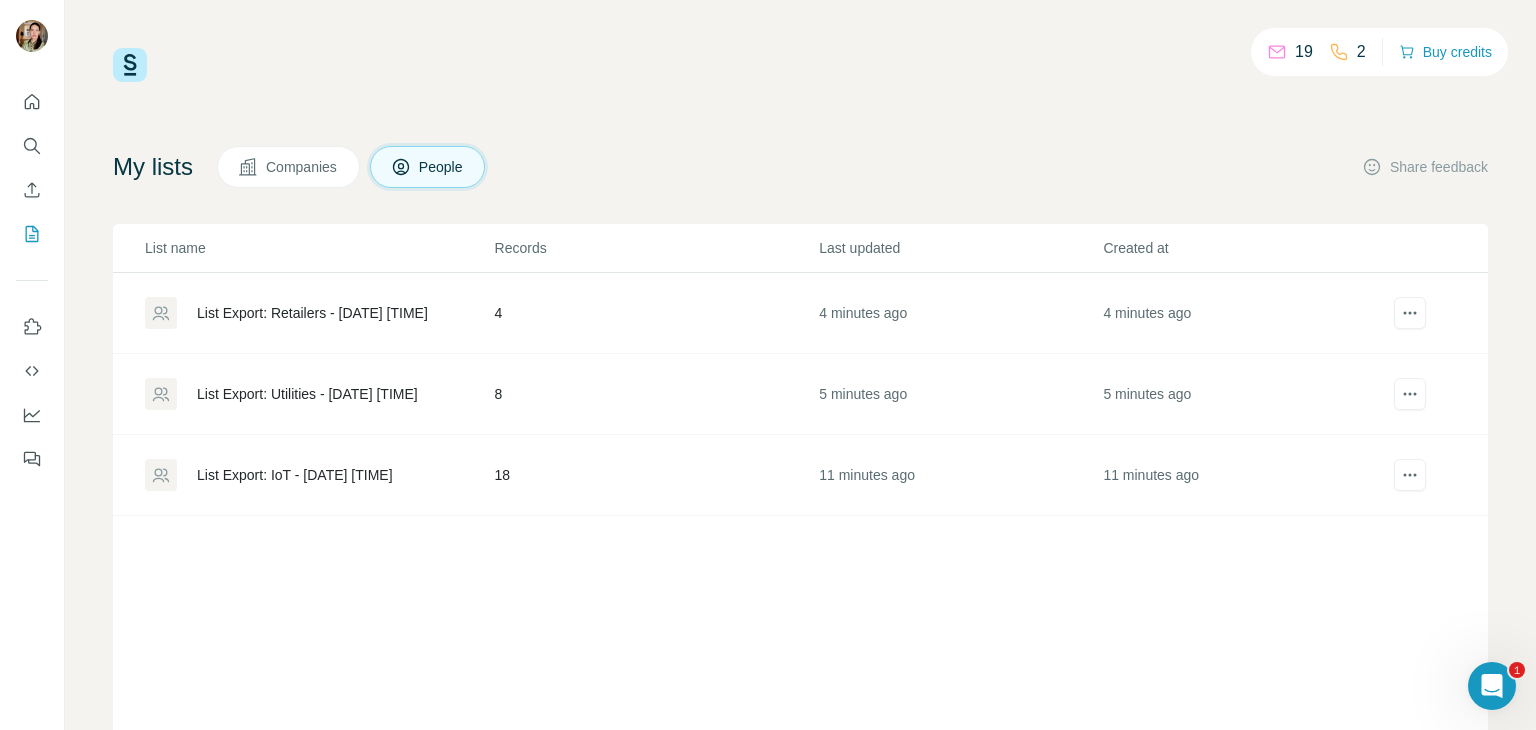 click on "List Export: IoT - [DATE] [TIME]" at bounding box center [295, 475] 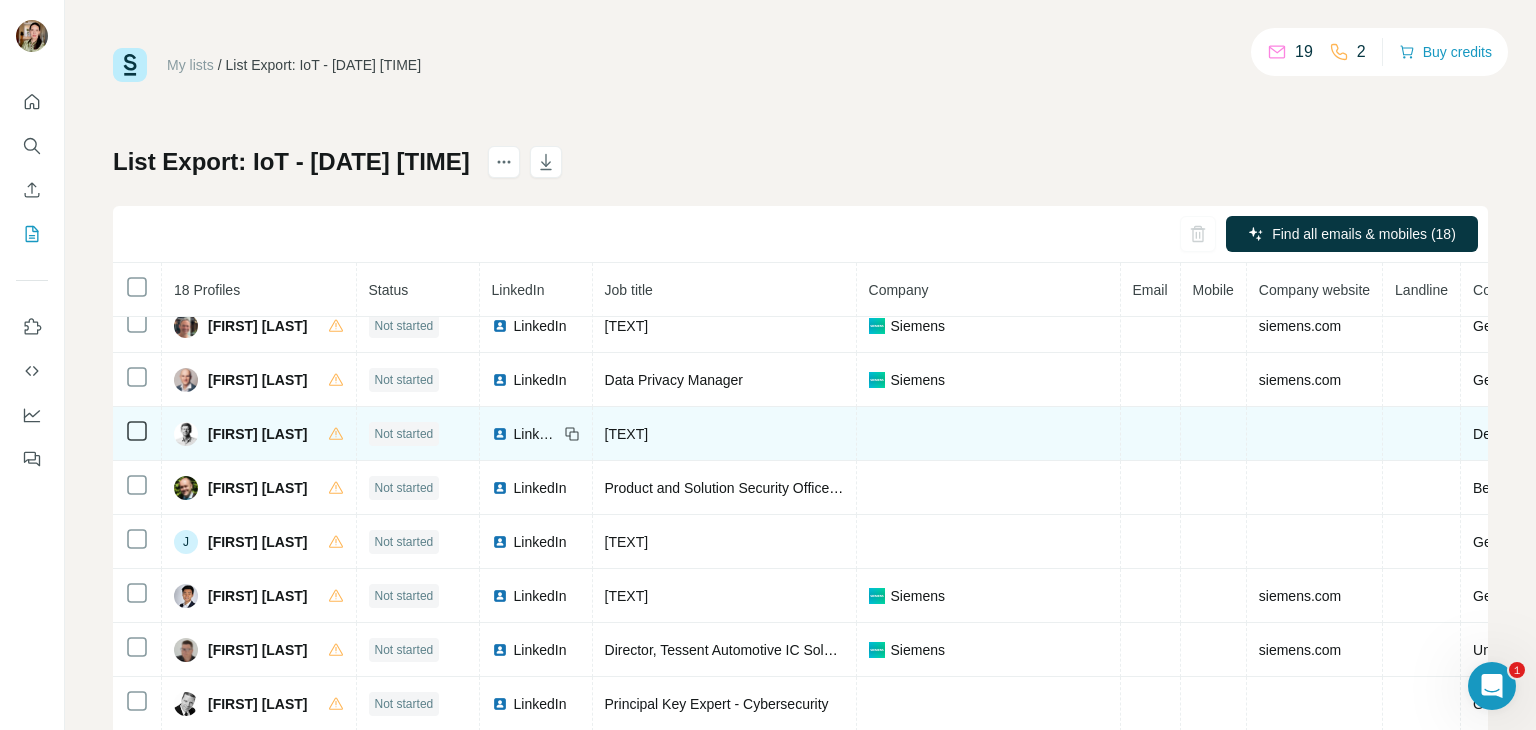 scroll, scrollTop: 500, scrollLeft: 0, axis: vertical 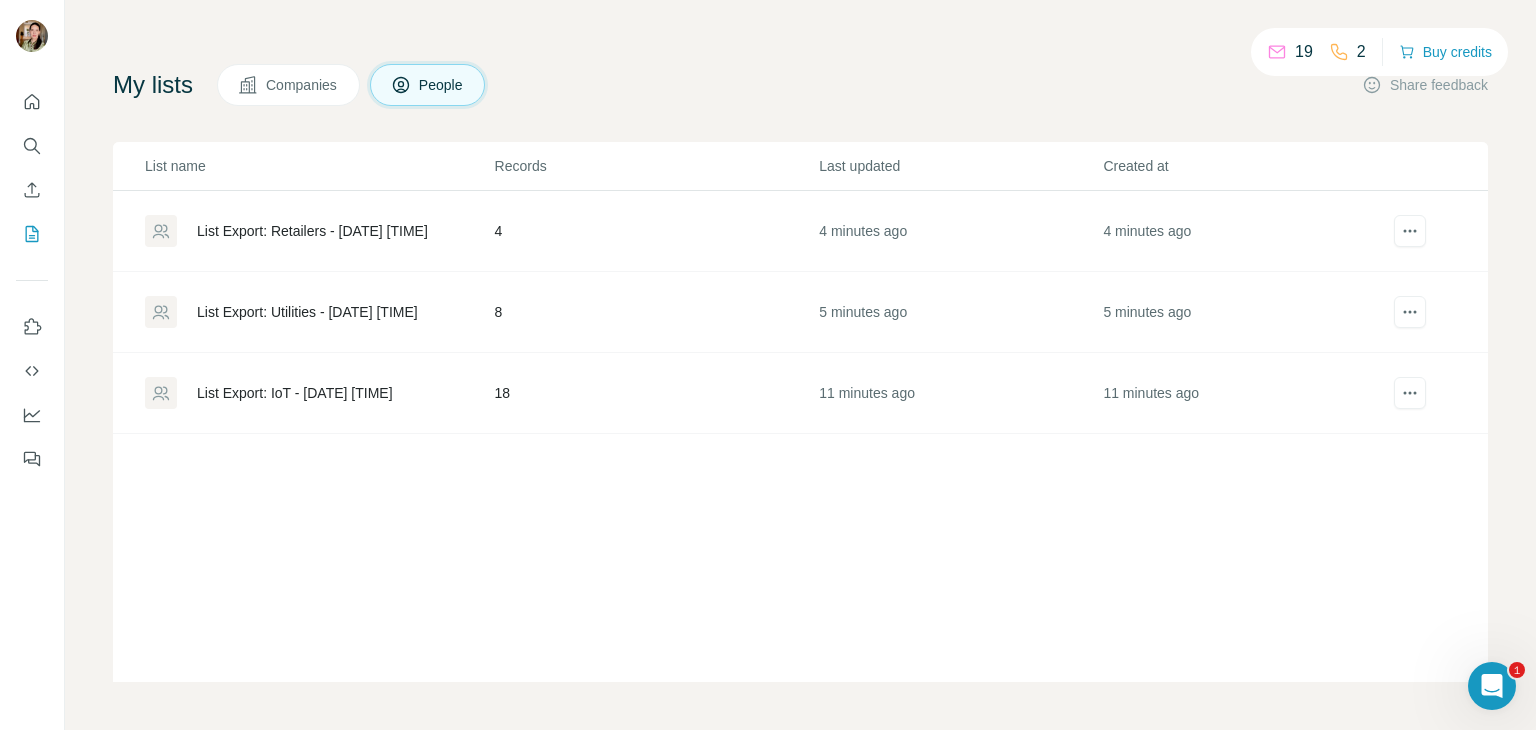 click on "List Export: Utilities - [DATE] [TIME]" at bounding box center [307, 312] 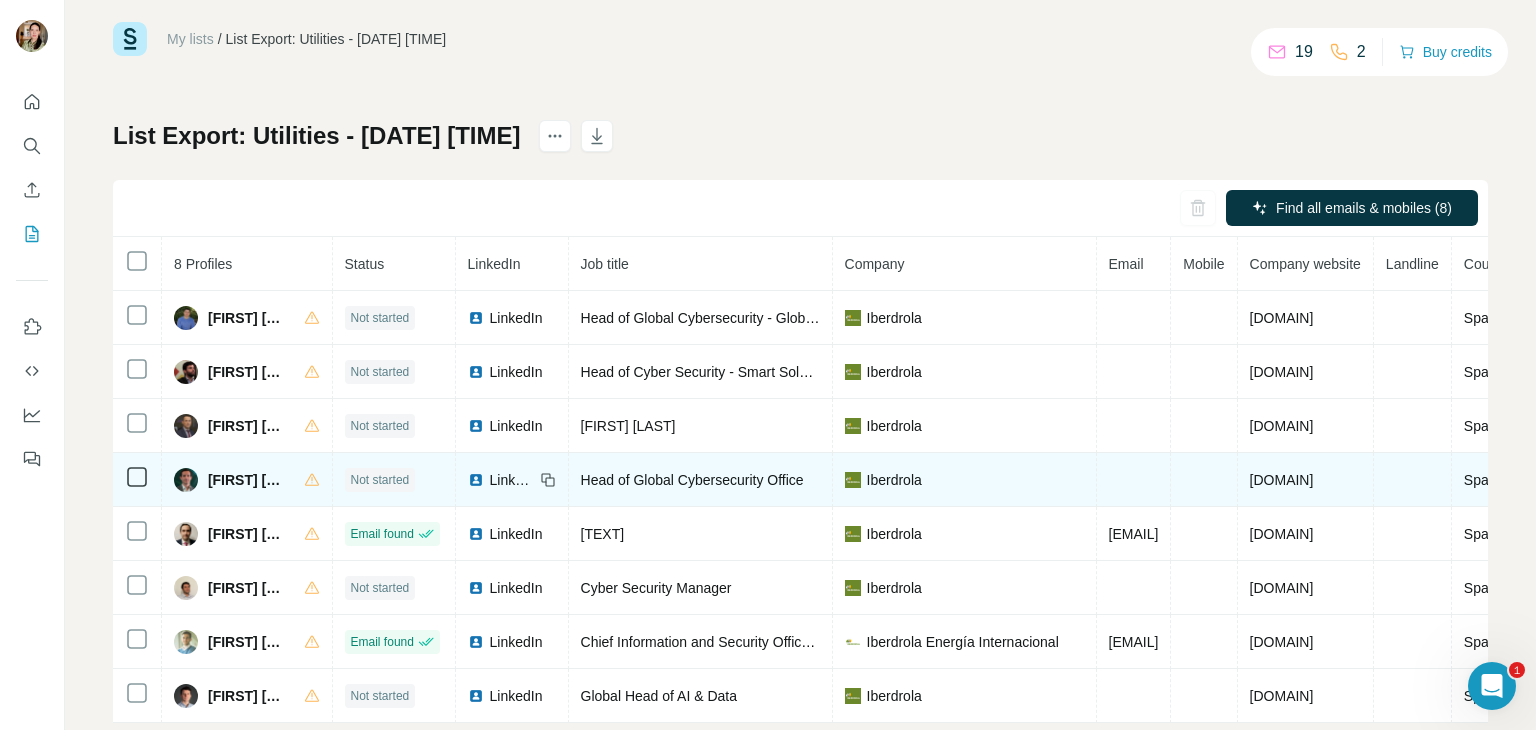 scroll, scrollTop: 0, scrollLeft: 0, axis: both 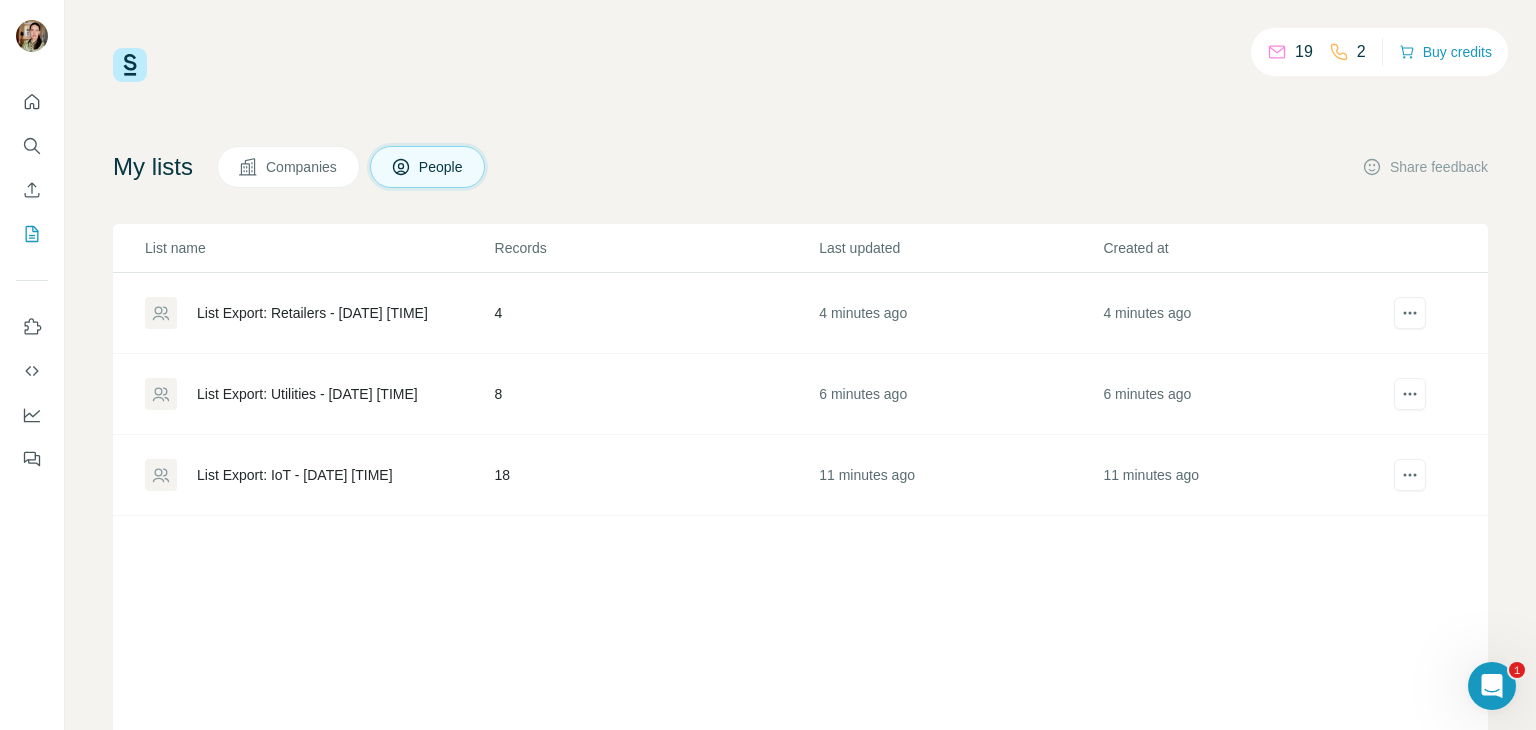 click on "List Export: Retailers - [DATE] [TIME]" at bounding box center [312, 313] 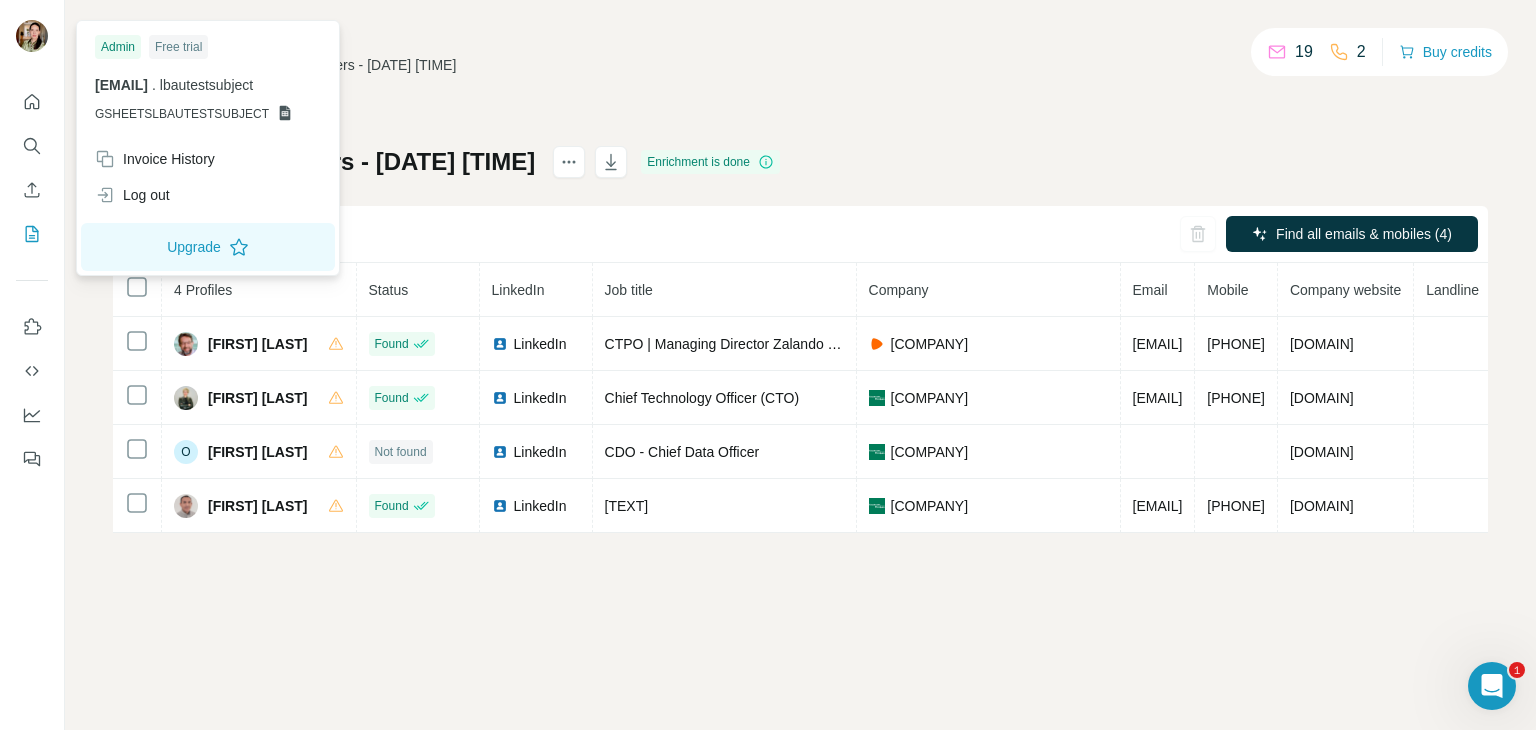 click at bounding box center [32, 36] 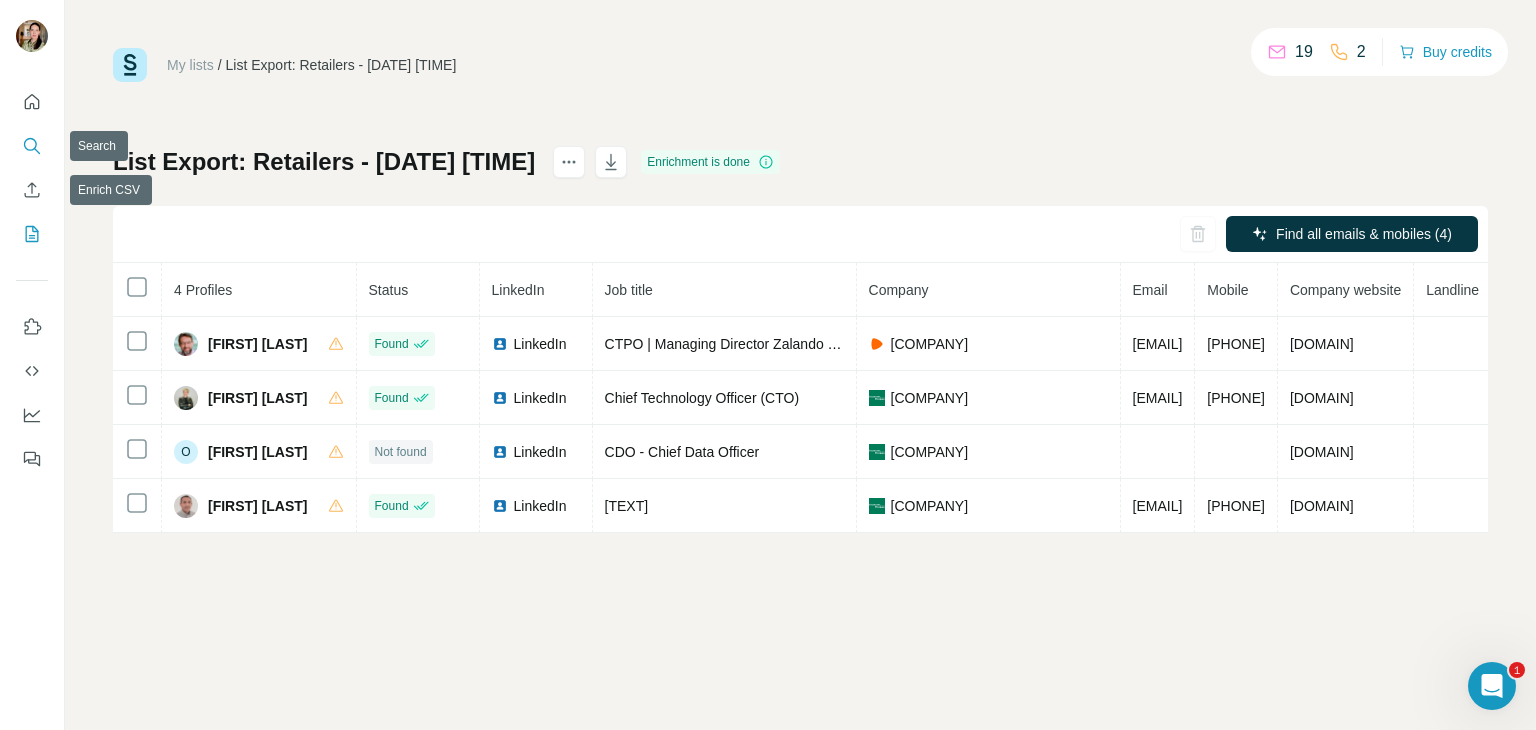 click 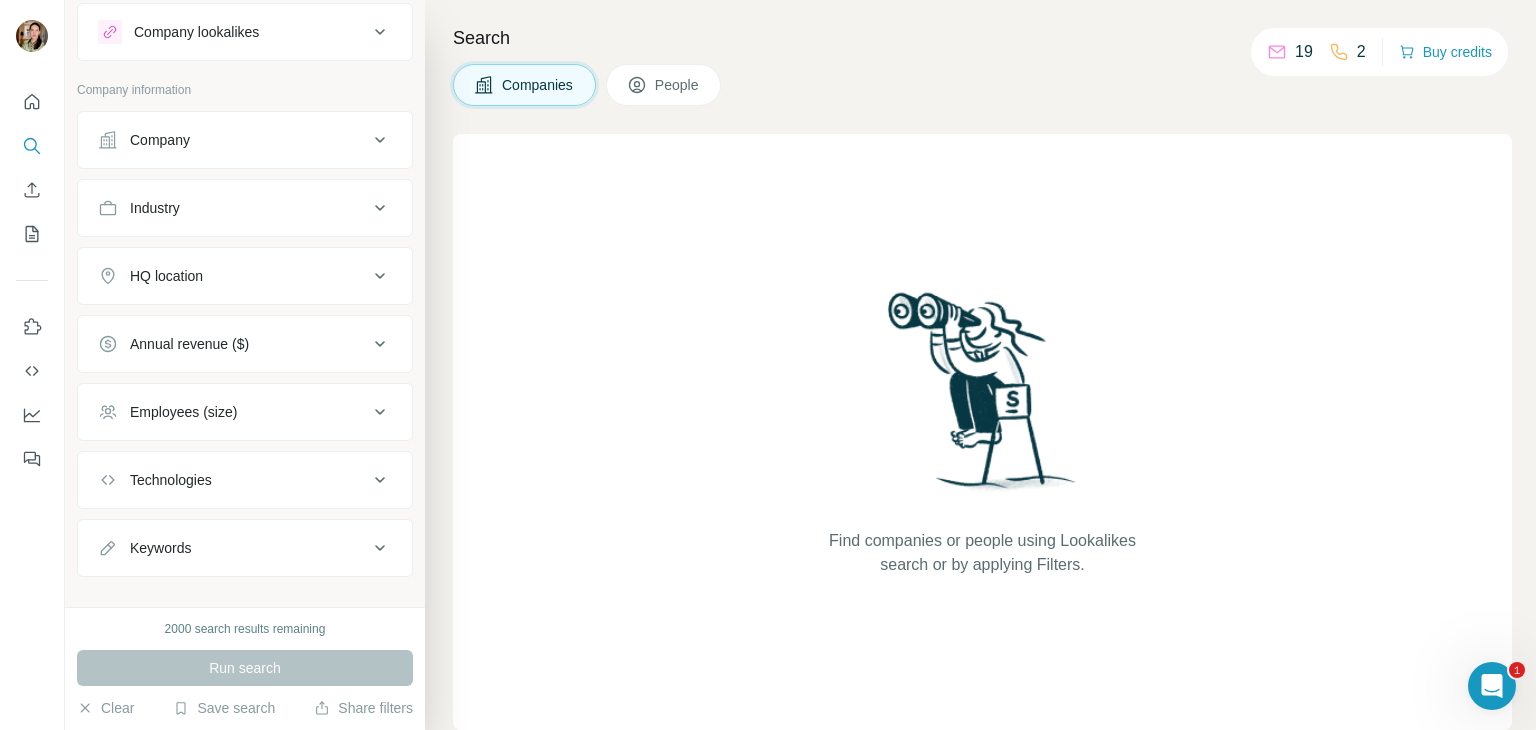 scroll, scrollTop: 72, scrollLeft: 0, axis: vertical 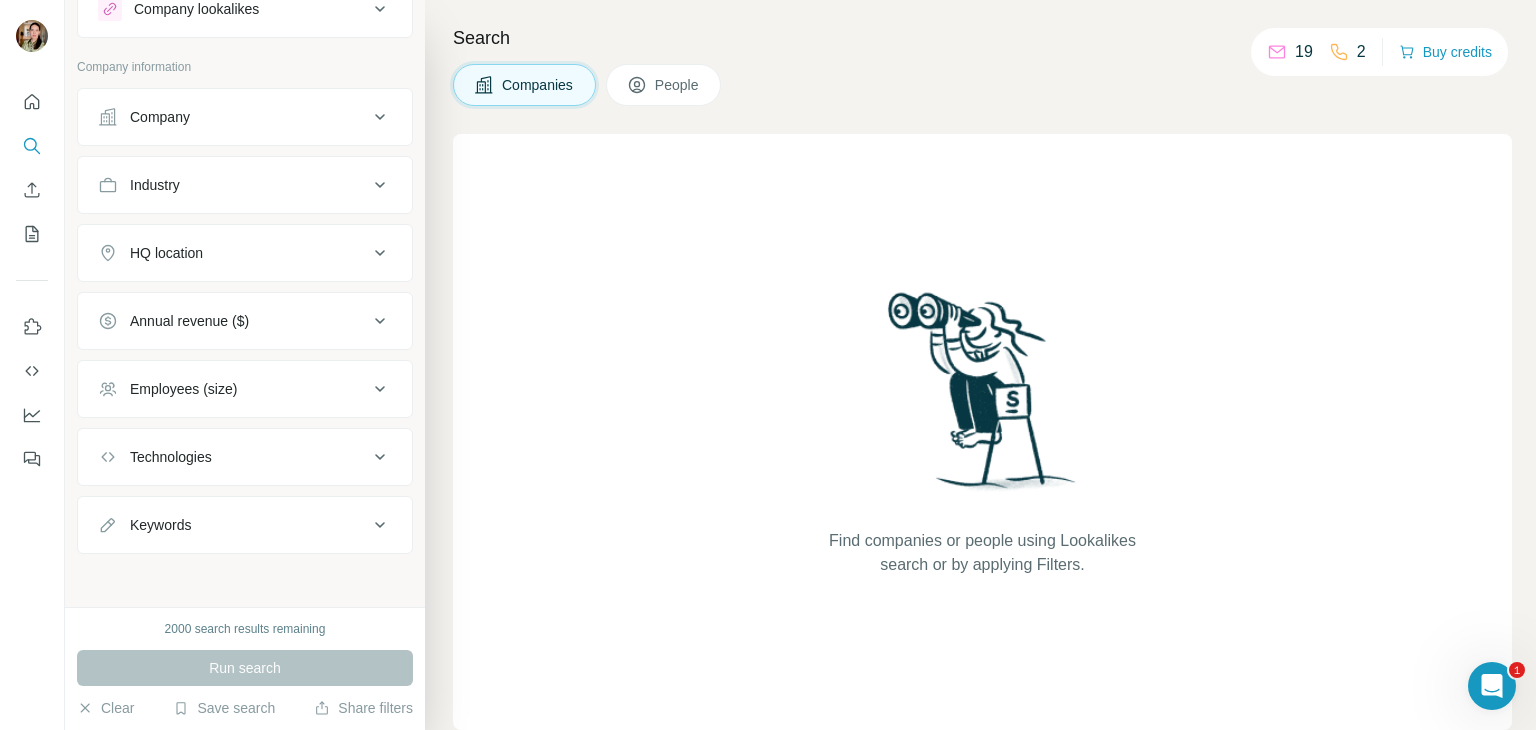 click on "Technologies" at bounding box center [233, 457] 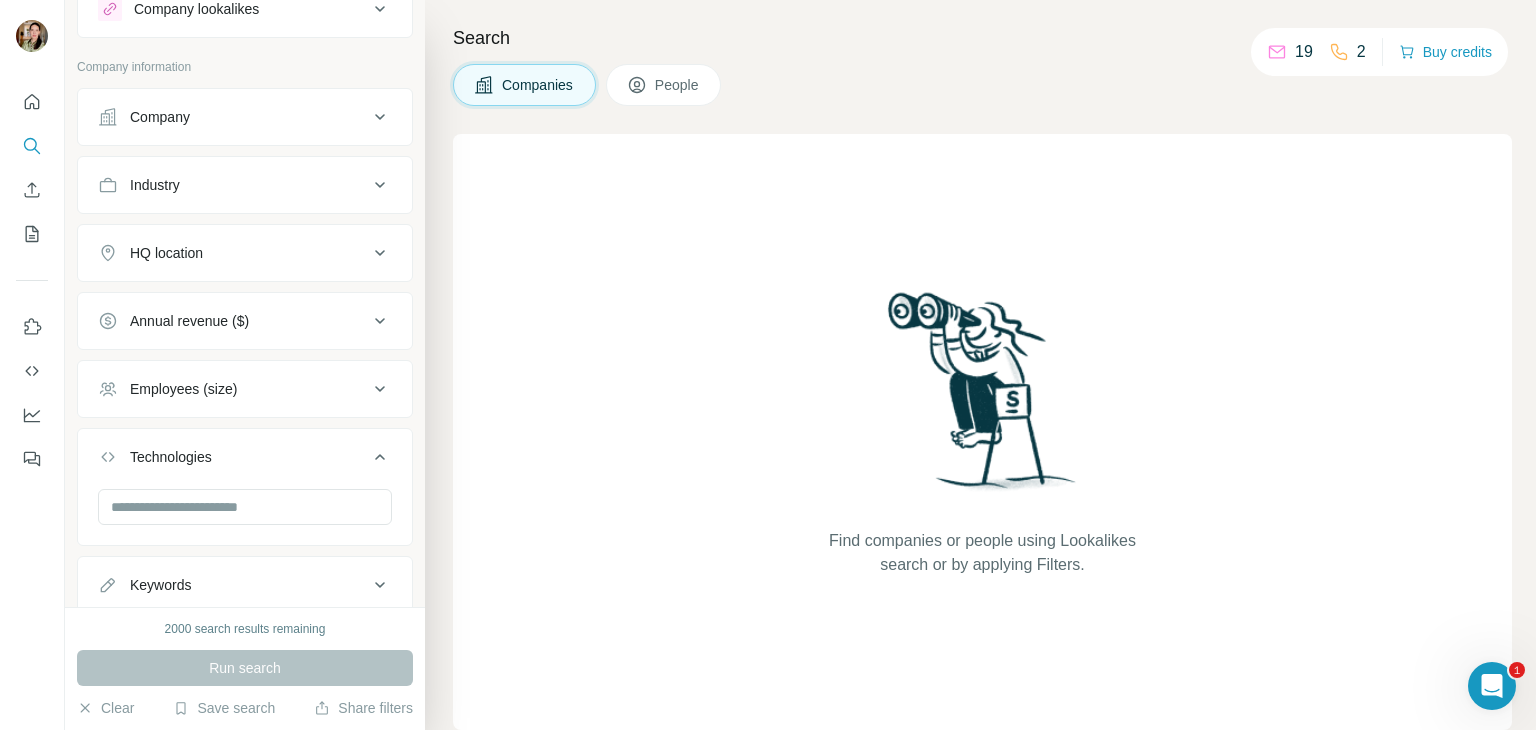 click on "Technologies" at bounding box center (233, 457) 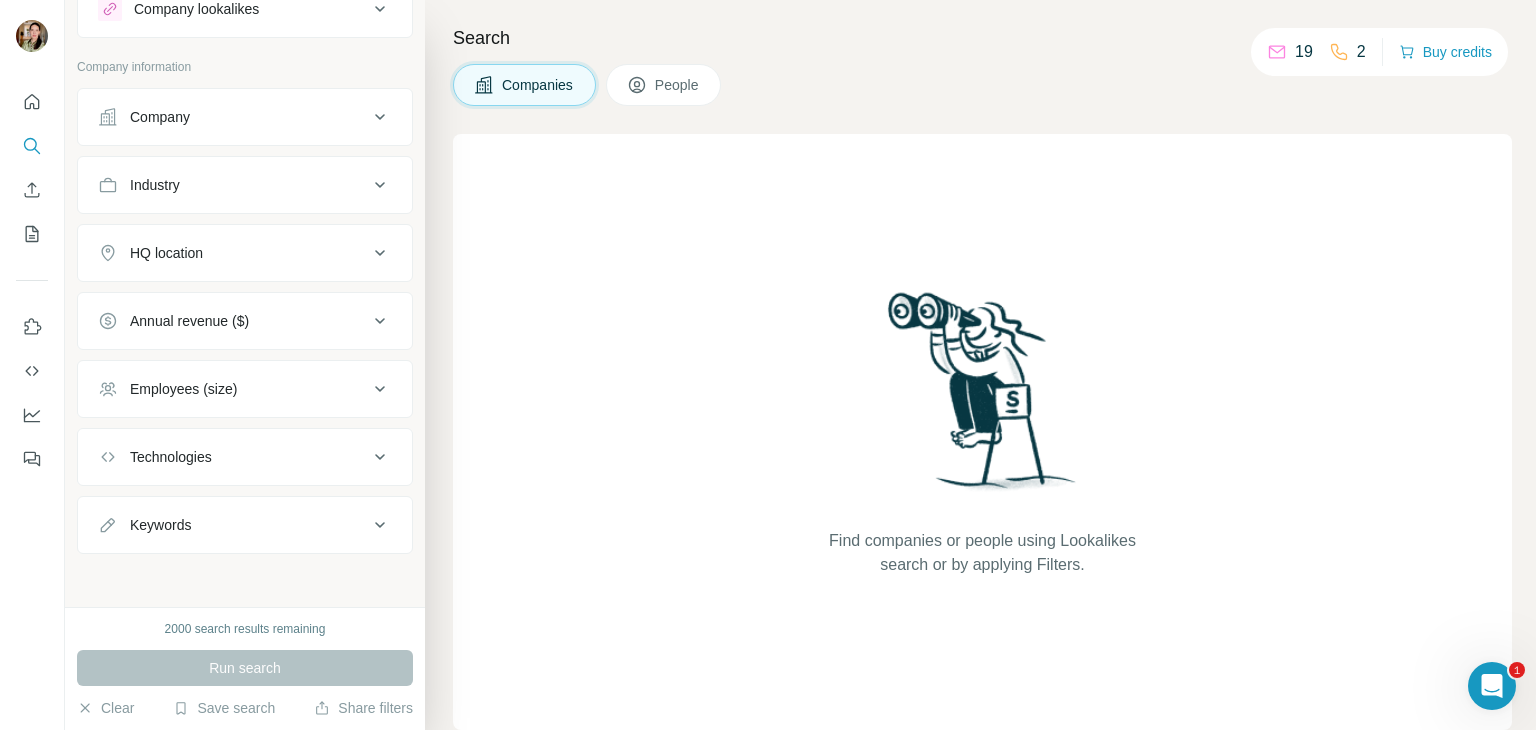 click on "Company" at bounding box center (233, 117) 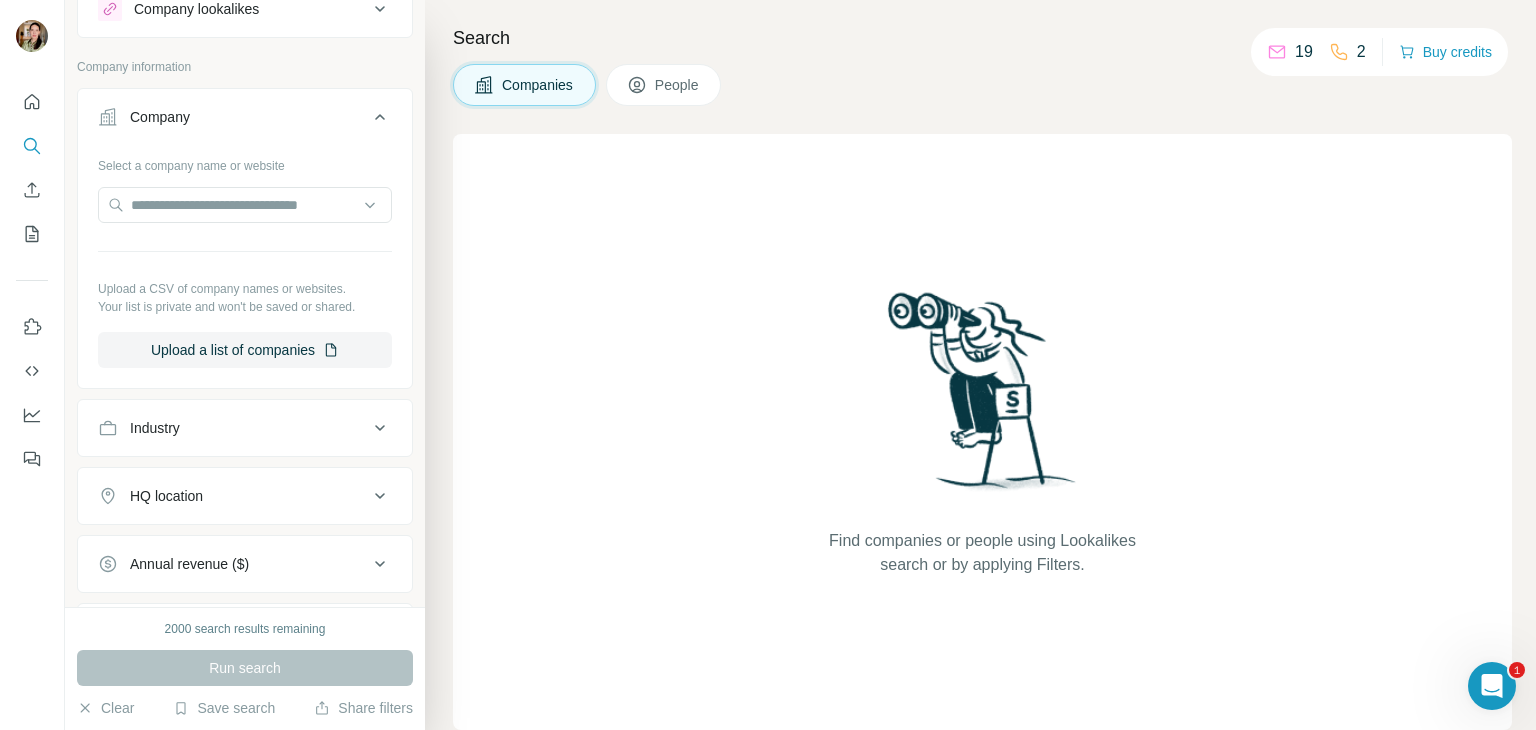 click on "Find companies or people using Lookalikes search or by applying Filters." at bounding box center (982, 432) 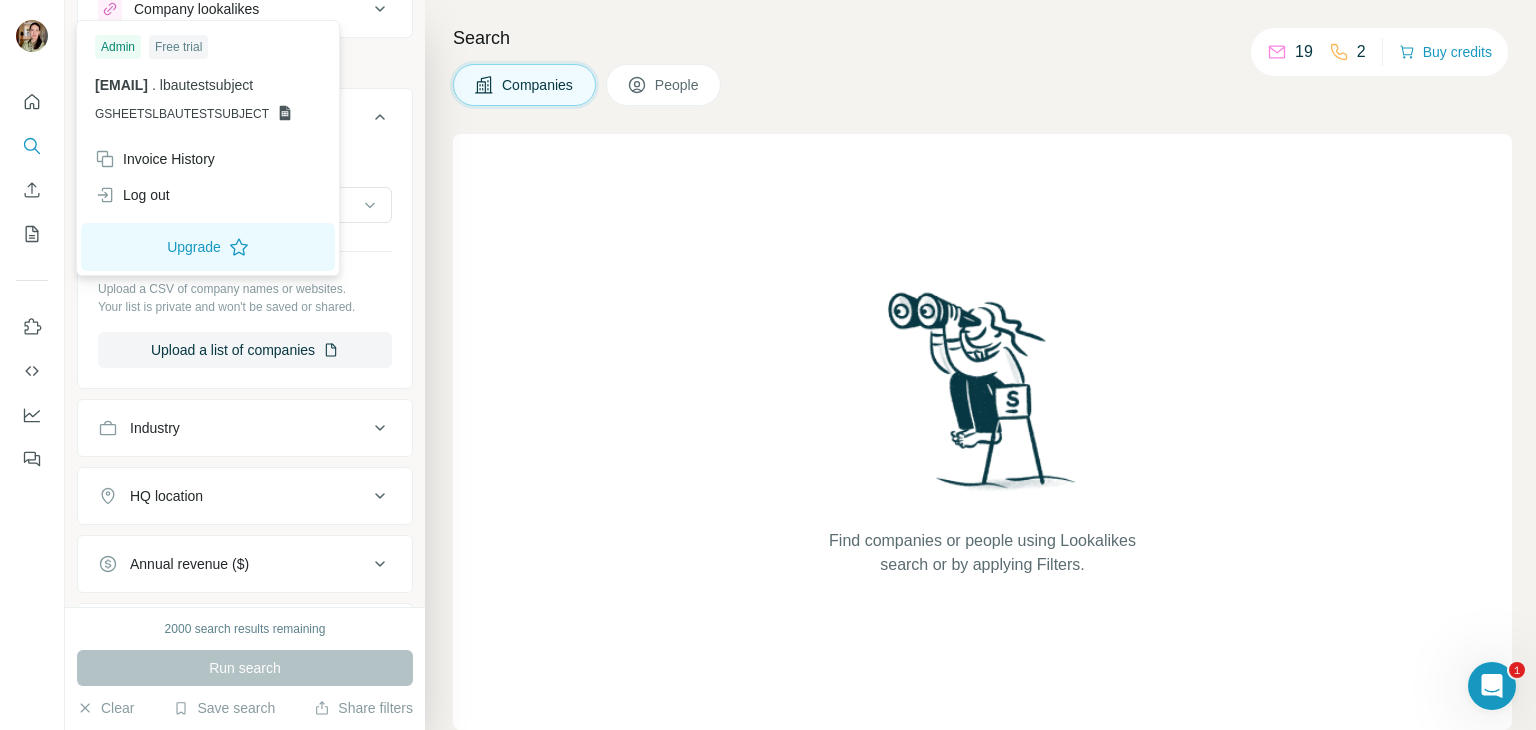 click at bounding box center [32, 38] 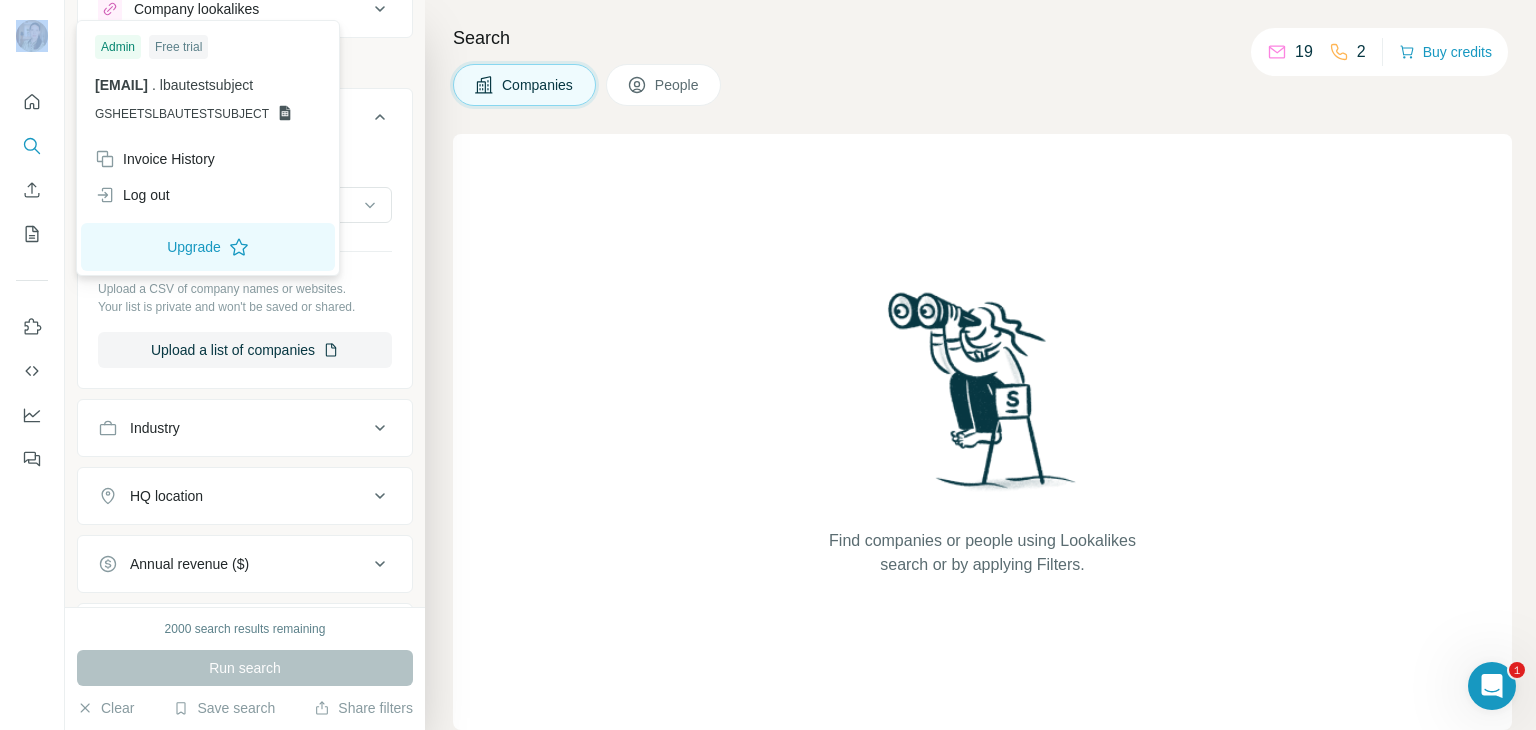 click at bounding box center [32, 38] 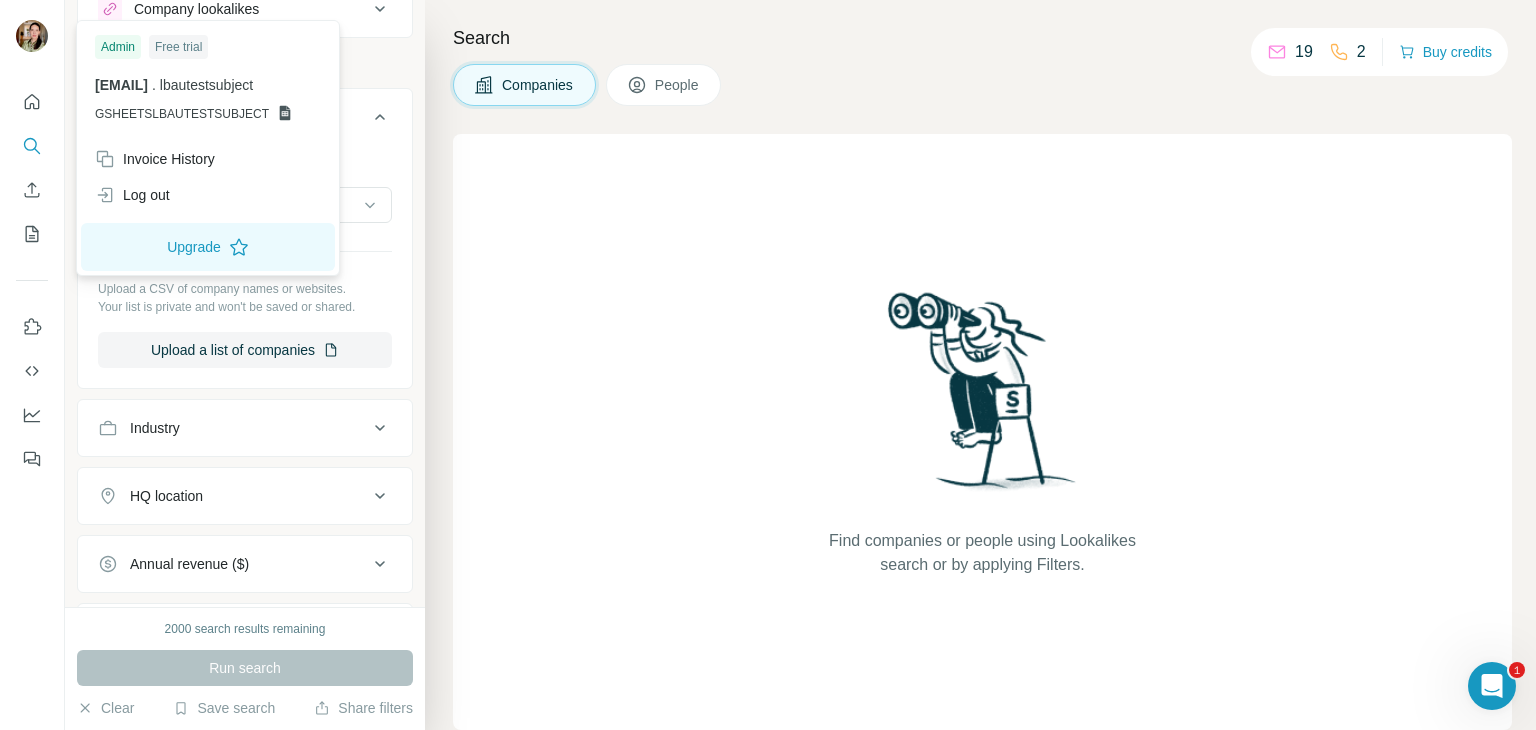 click on "Find companies or people using Lookalikes search or by applying Filters." at bounding box center [982, 432] 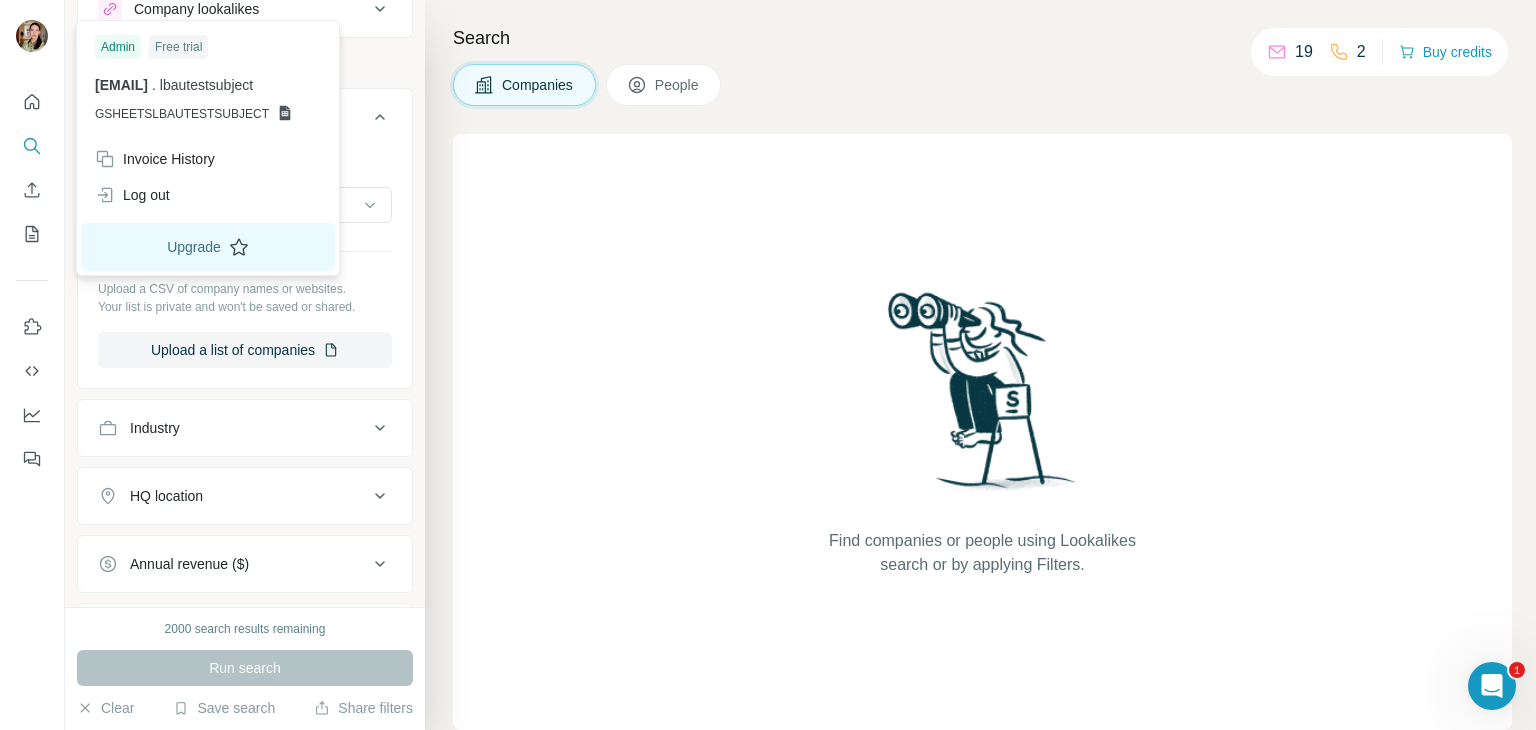 click on "Upgrade" at bounding box center [208, 247] 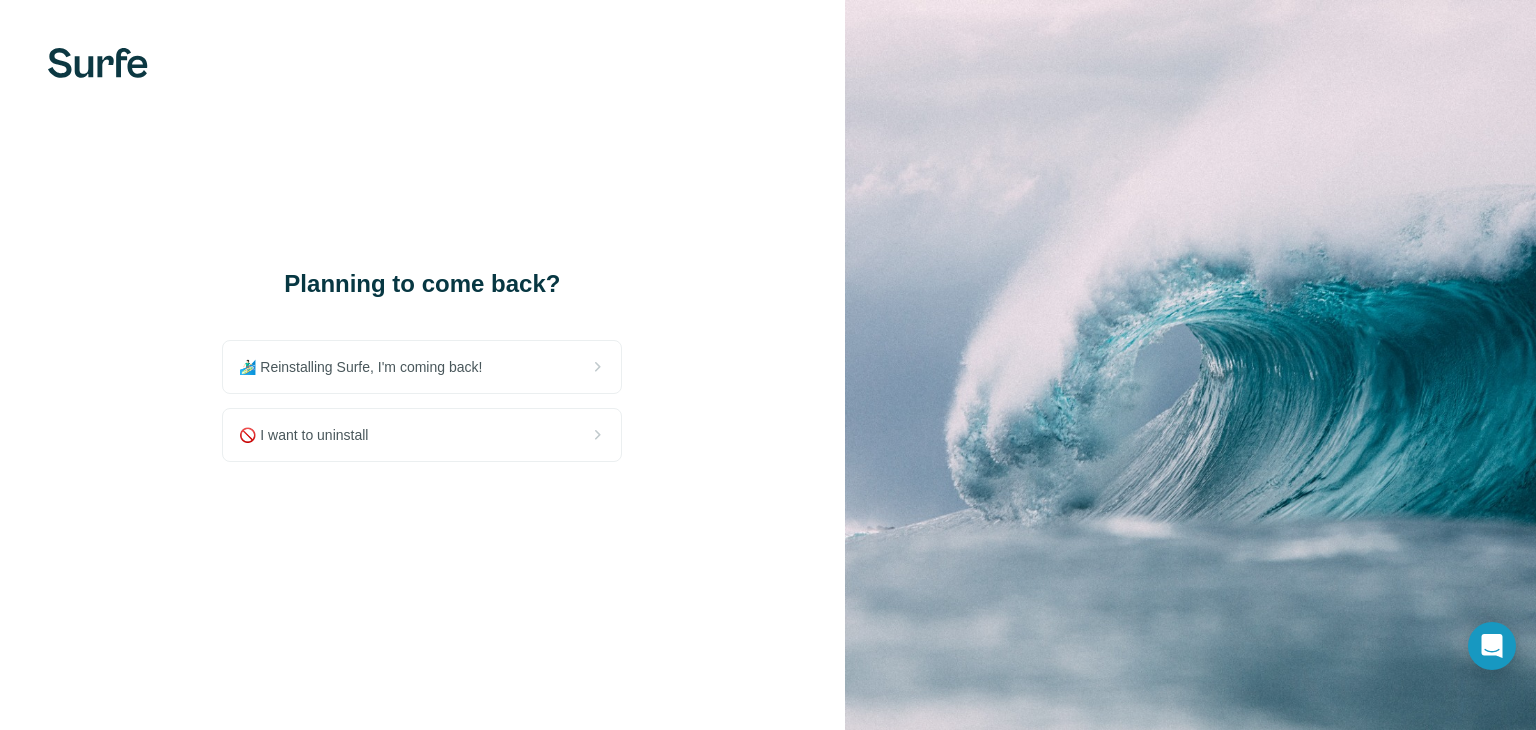 scroll, scrollTop: 0, scrollLeft: 0, axis: both 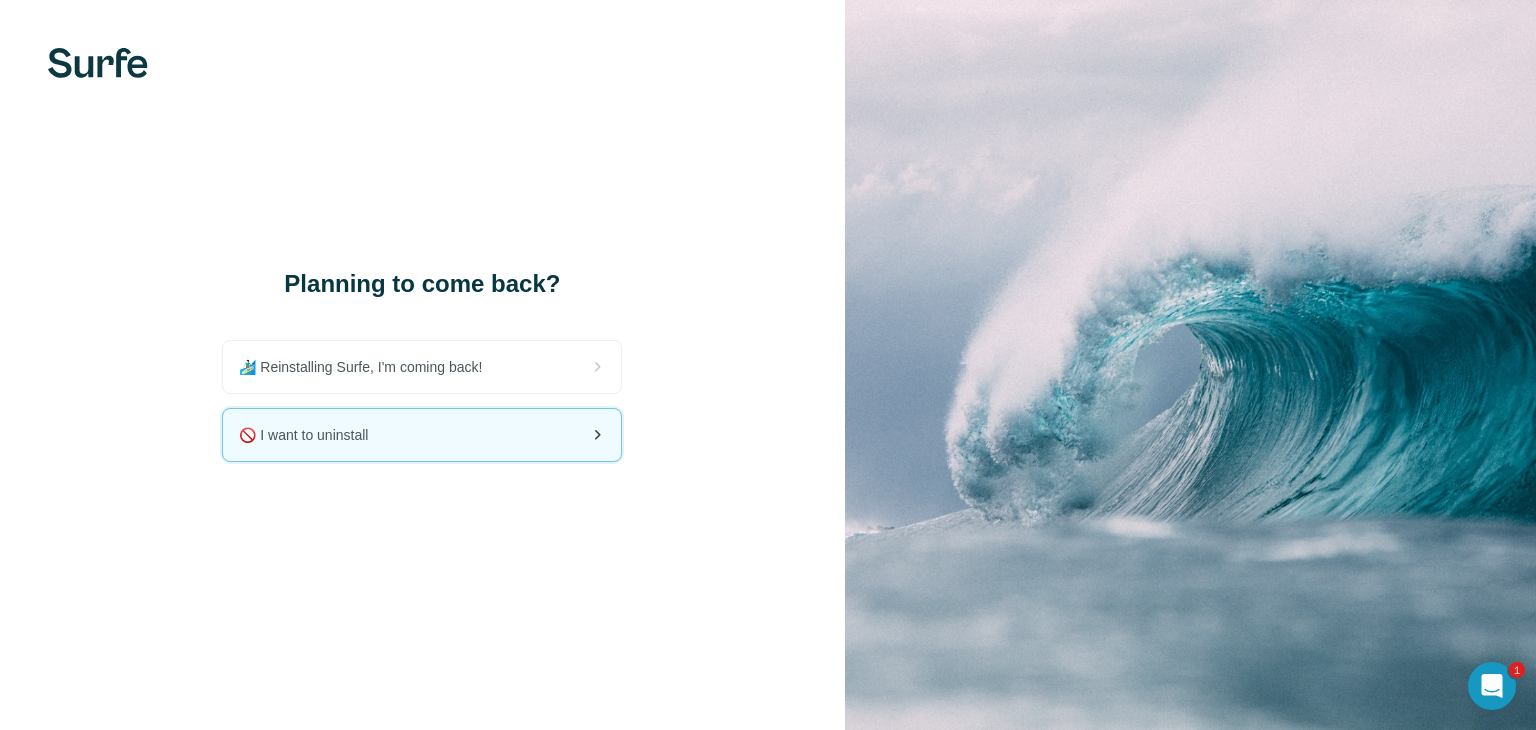 click on "🚫  I want to uninstall" at bounding box center (422, 435) 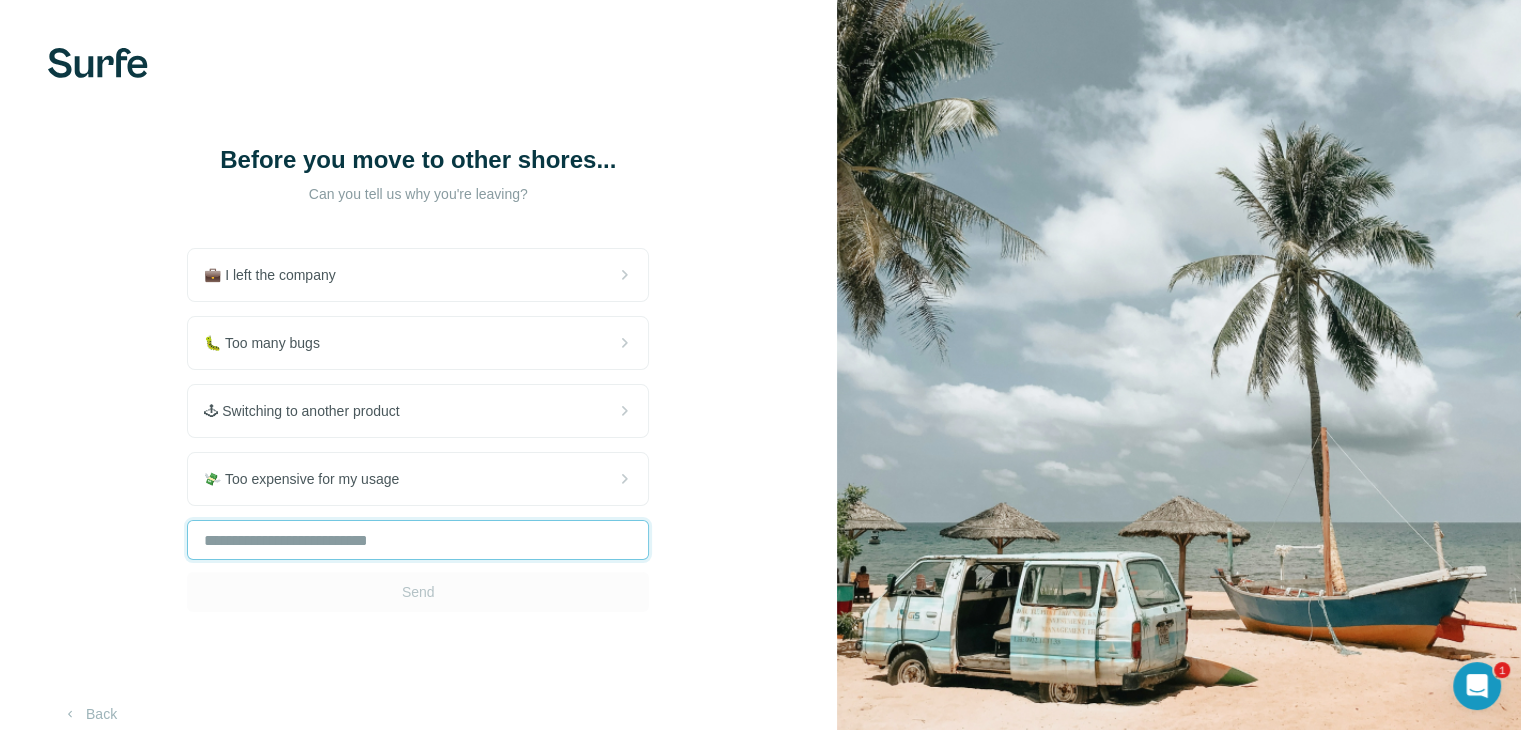 click at bounding box center (418, 540) 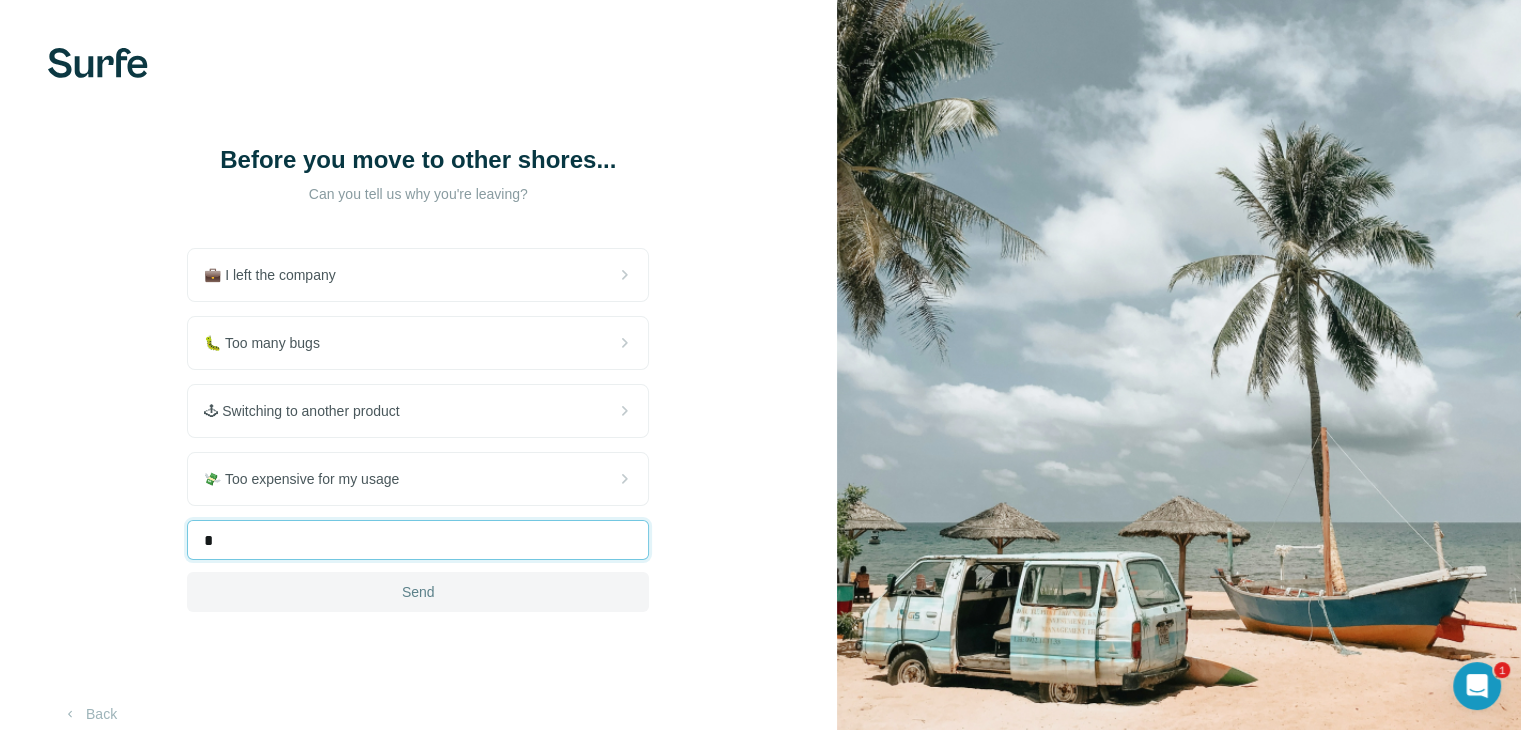 type on "*" 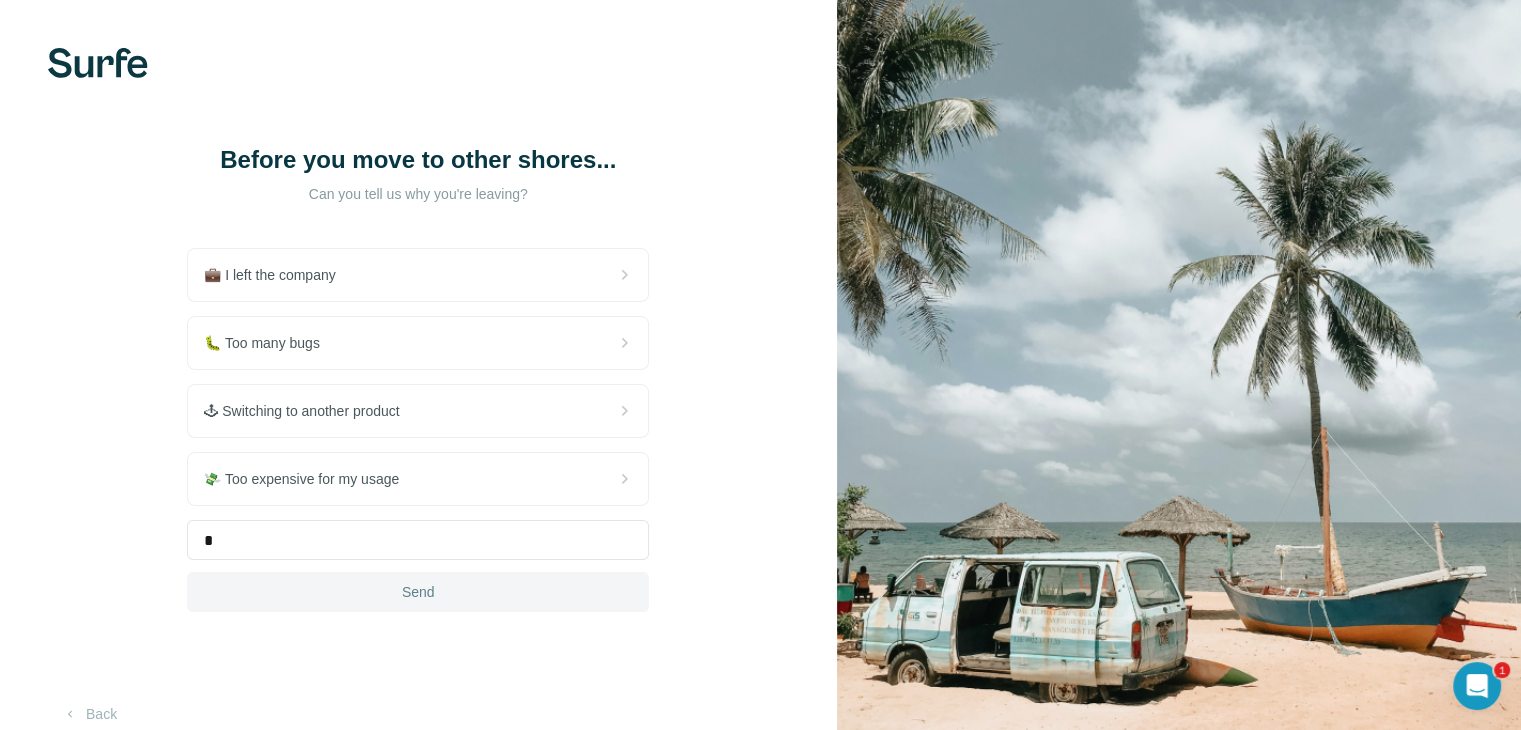 click on "Send" at bounding box center (418, 592) 